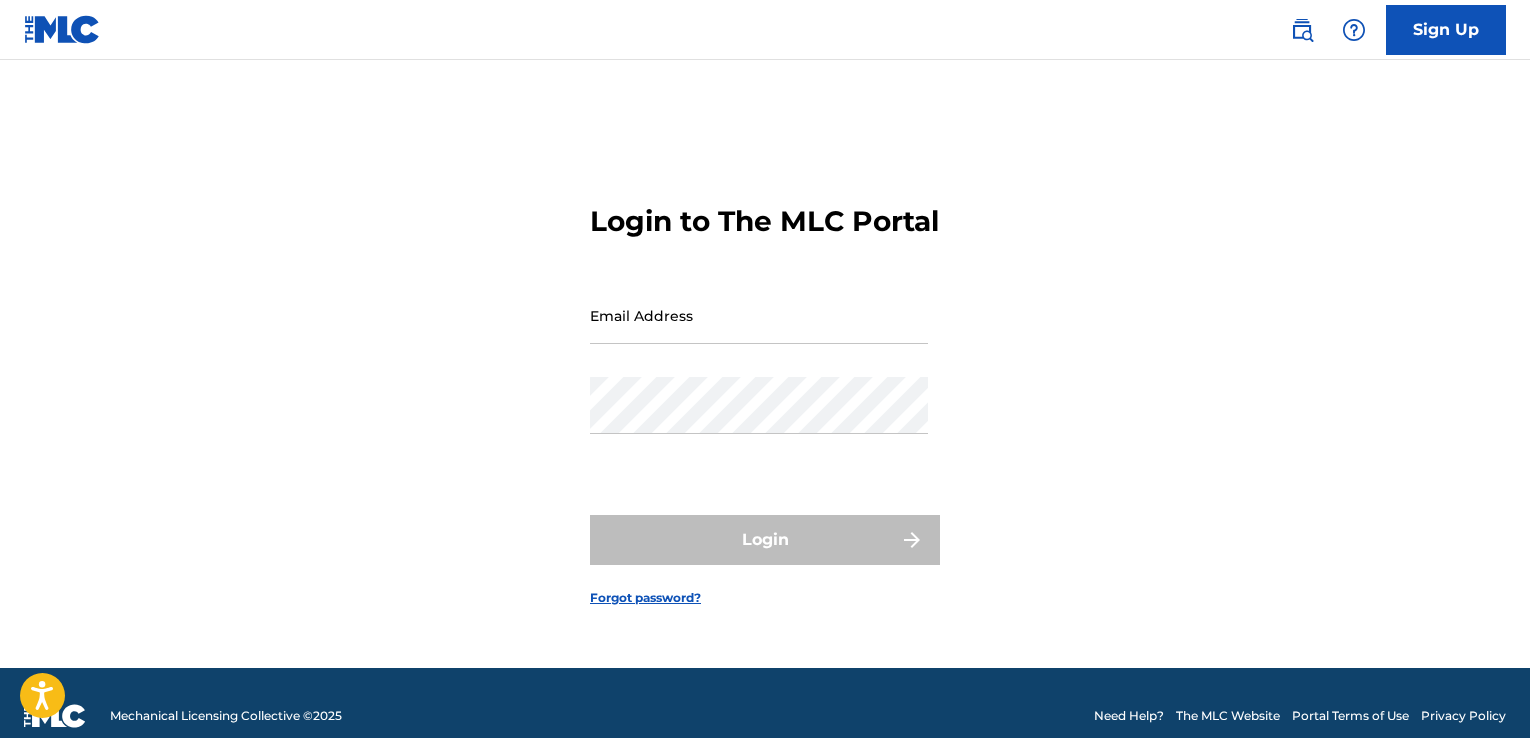 scroll, scrollTop: 0, scrollLeft: 0, axis: both 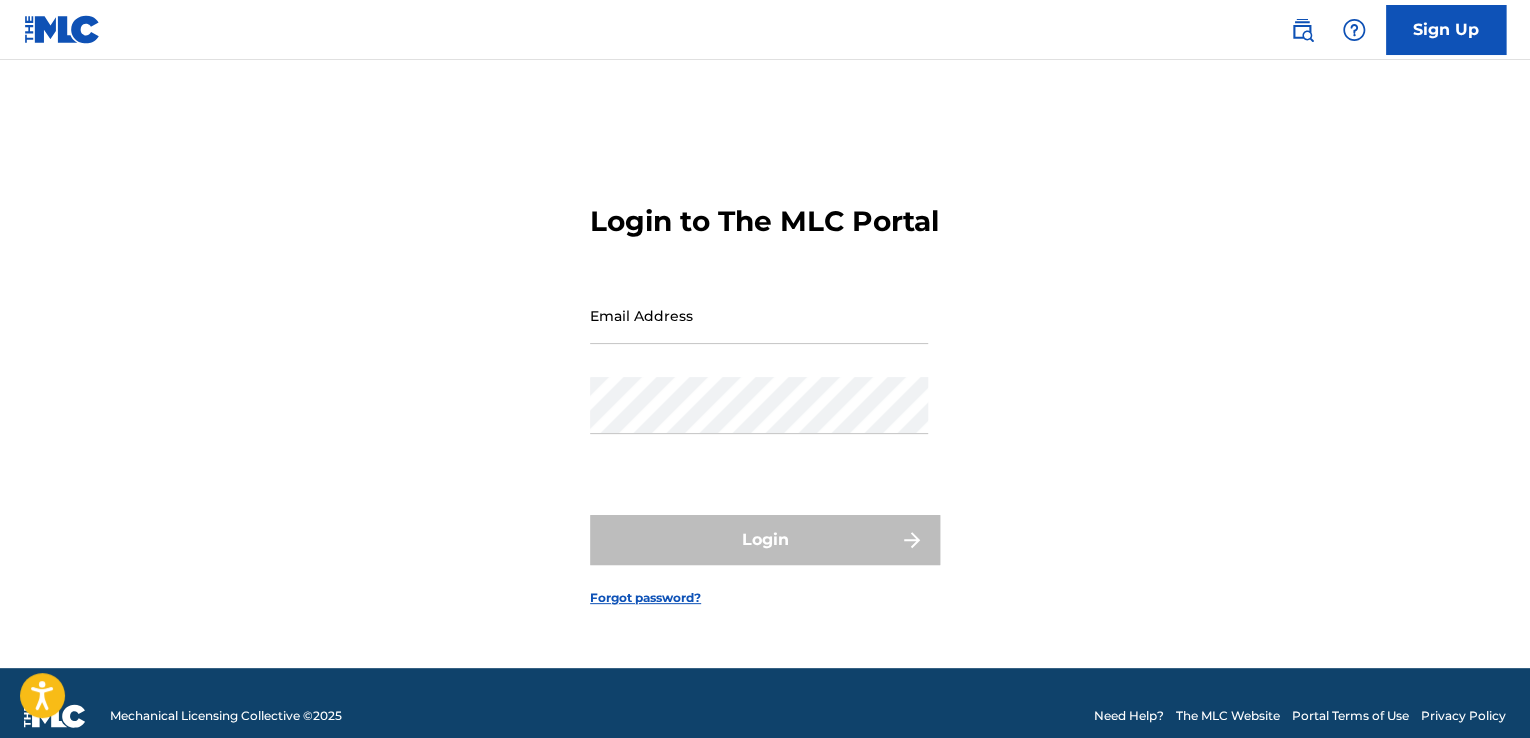 click on "Login to The MLC Portal Email Address Password Login Forgot password?" at bounding box center [765, 389] 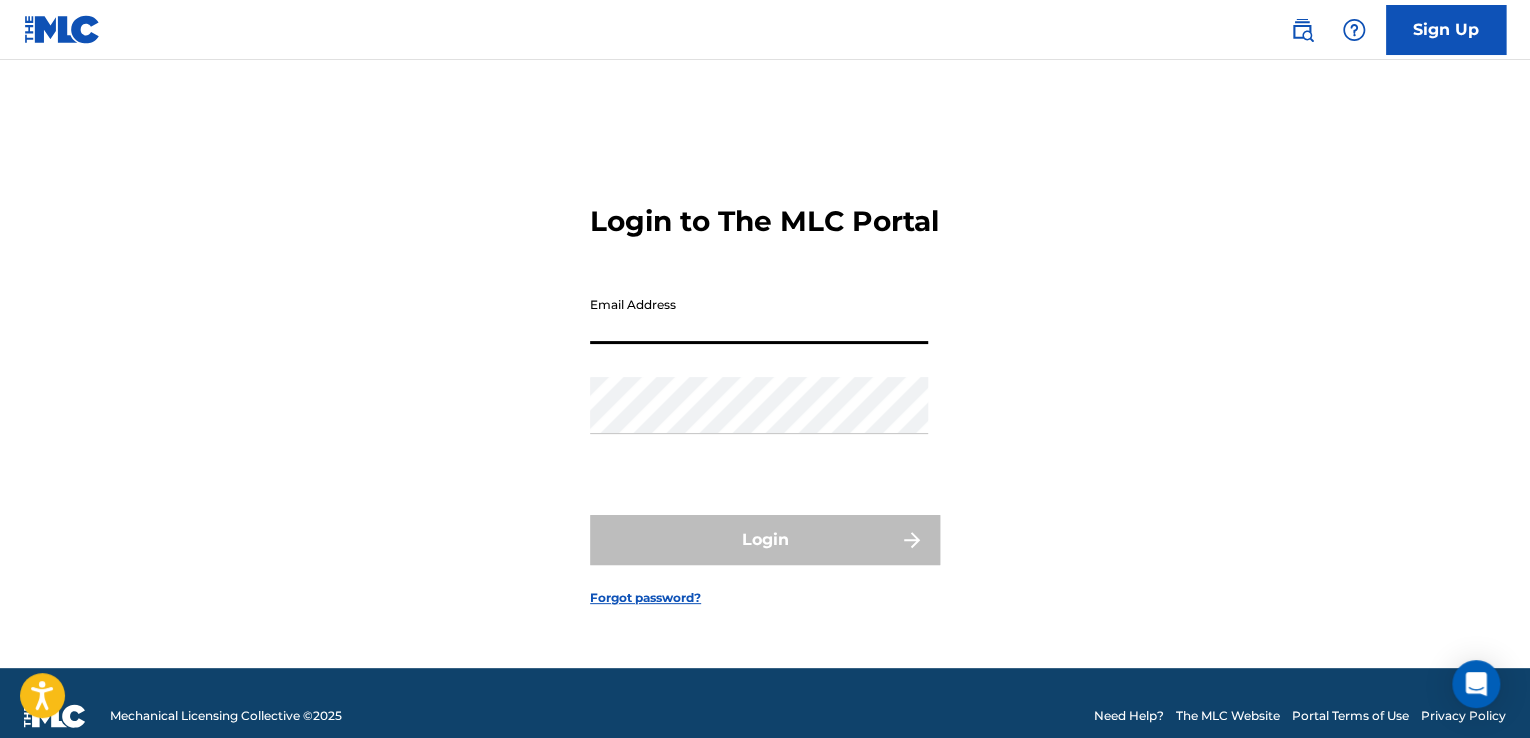 click on "Email Address" at bounding box center (759, 315) 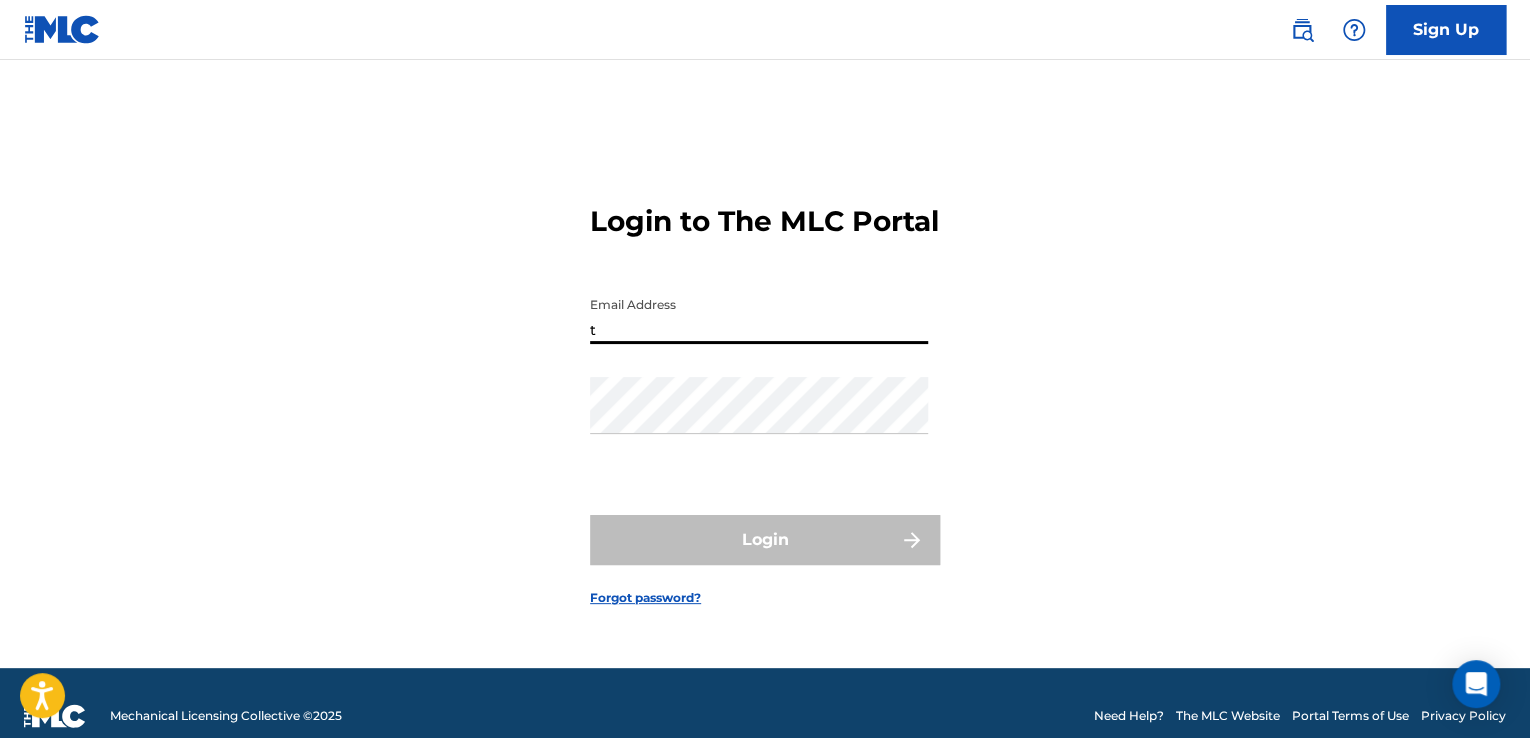 type on "[EMAIL_ADDRESS][DOMAIN_NAME]" 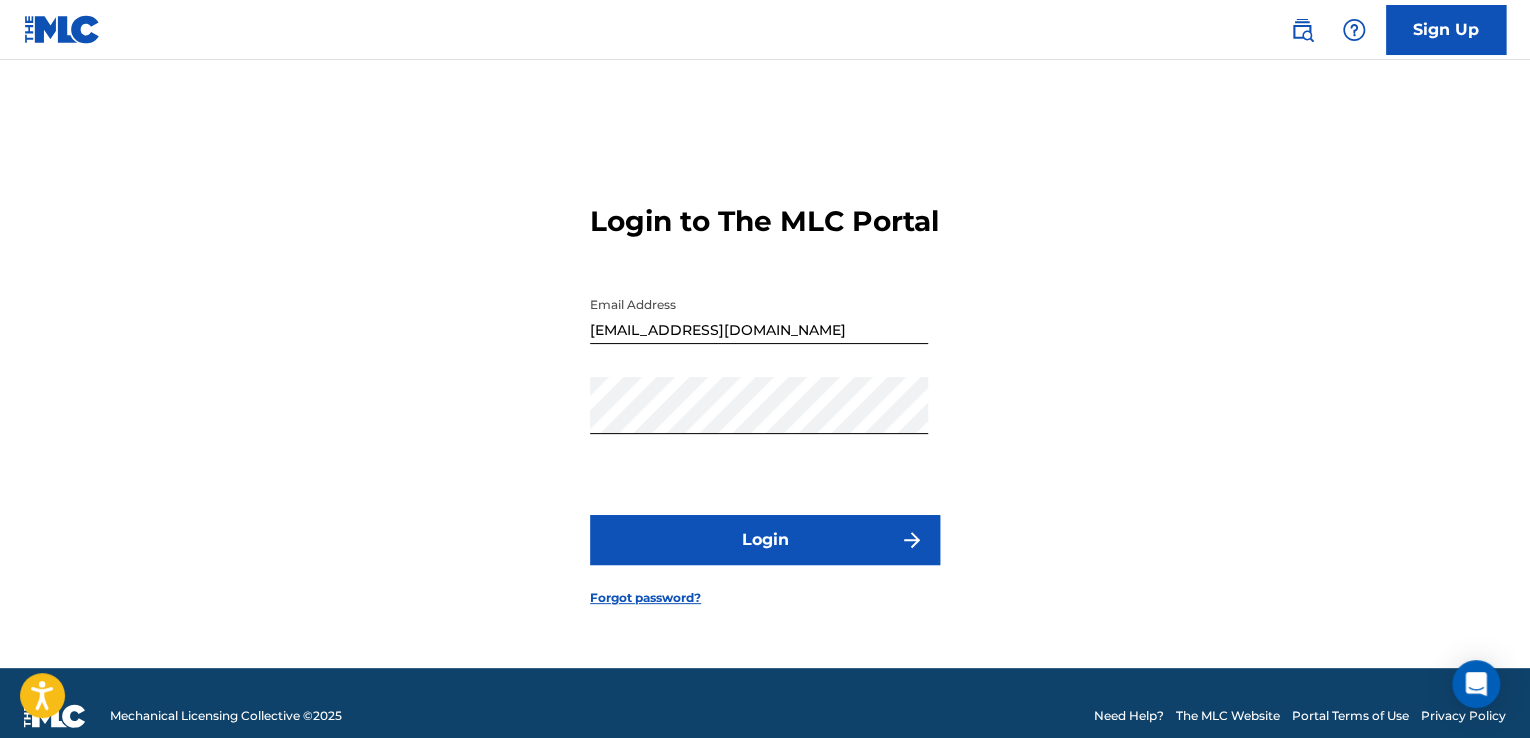 click on "Login" at bounding box center [765, 540] 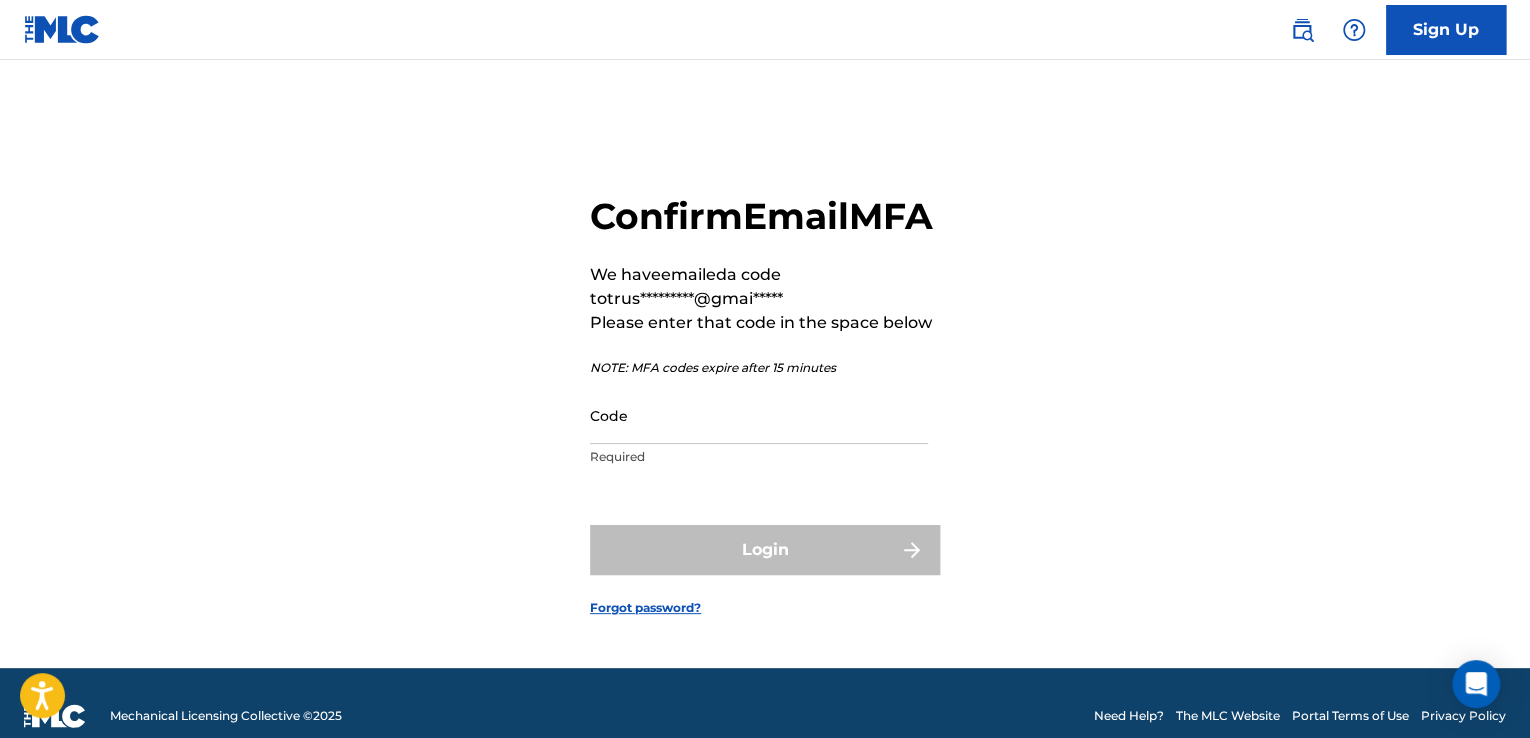 click on "Code" at bounding box center [759, 415] 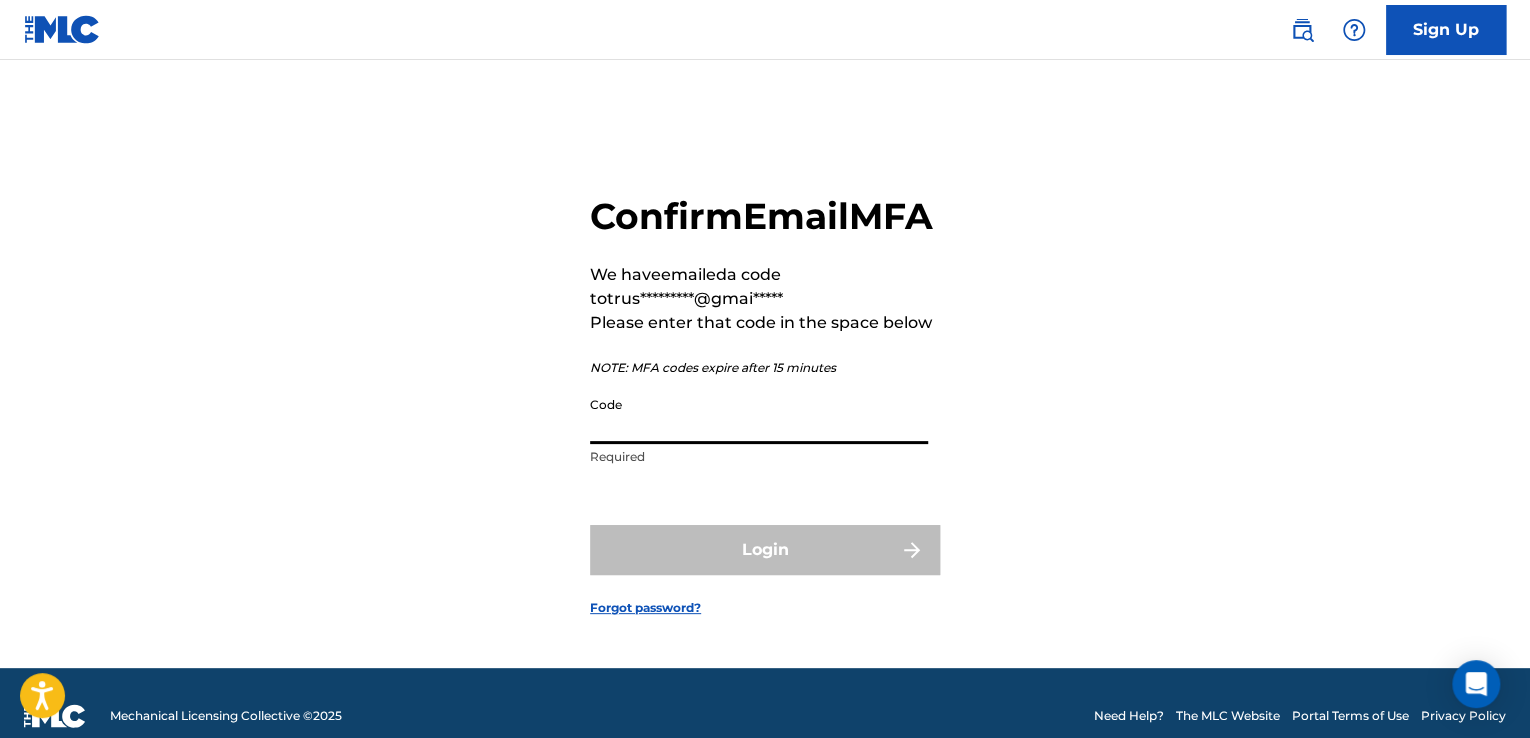 paste on "859295" 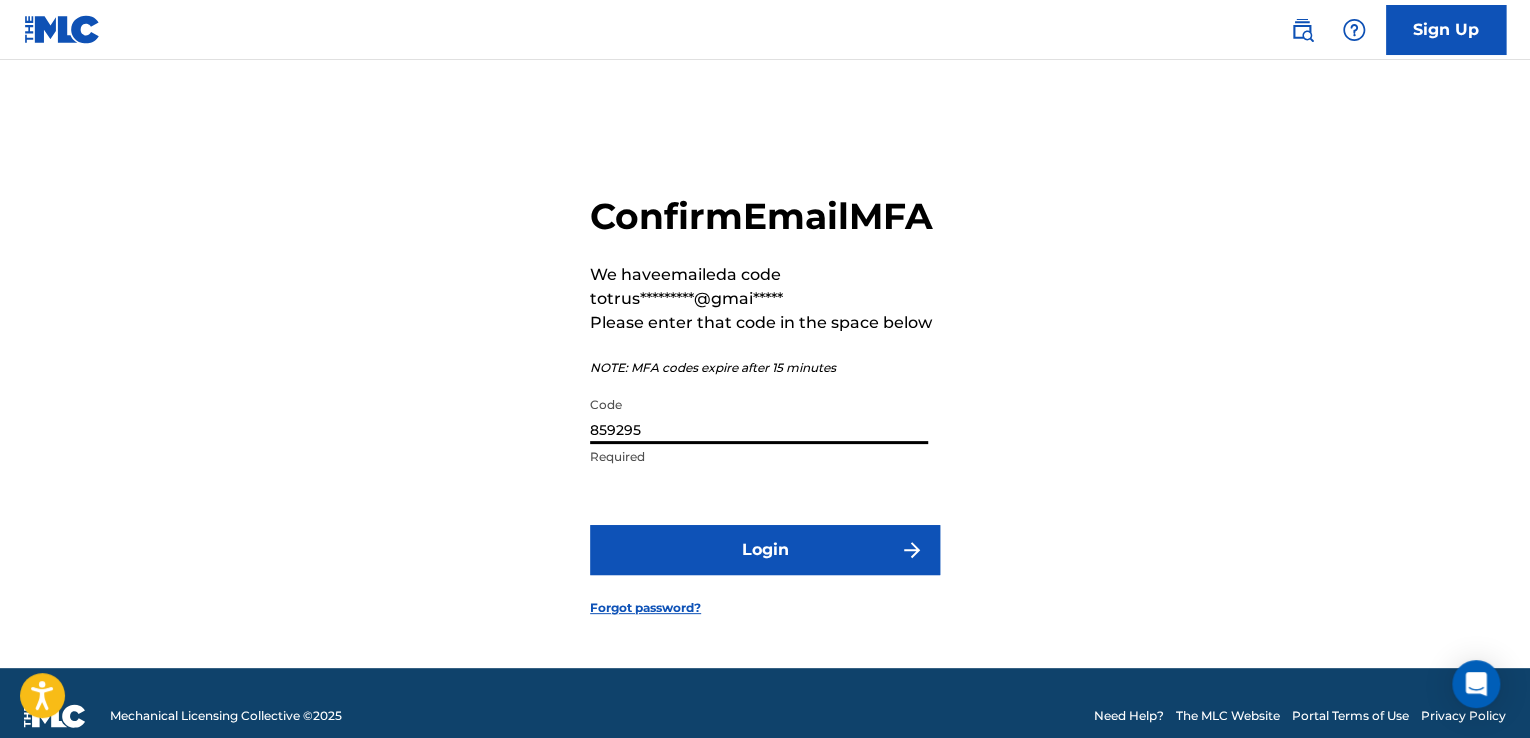 type on "859295" 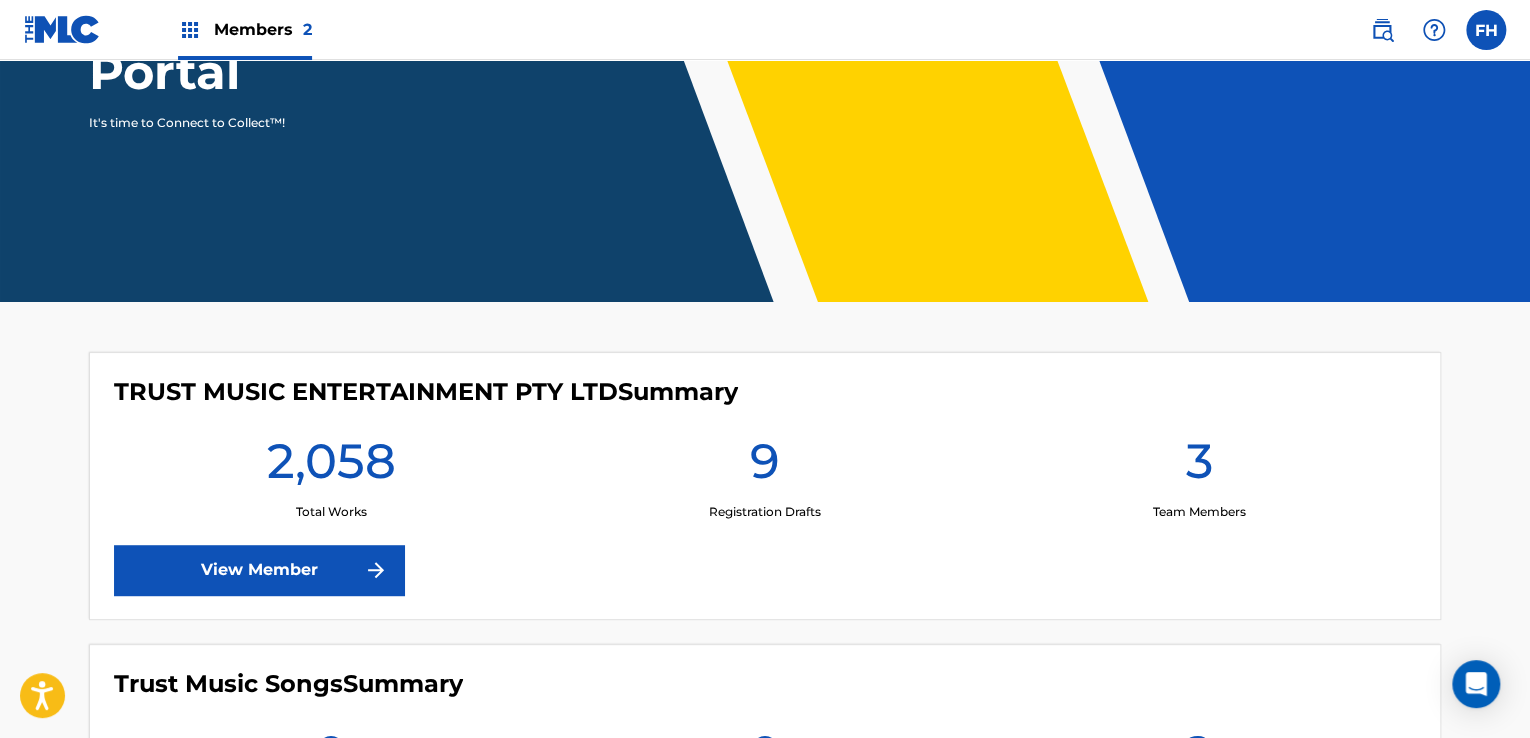 scroll, scrollTop: 322, scrollLeft: 0, axis: vertical 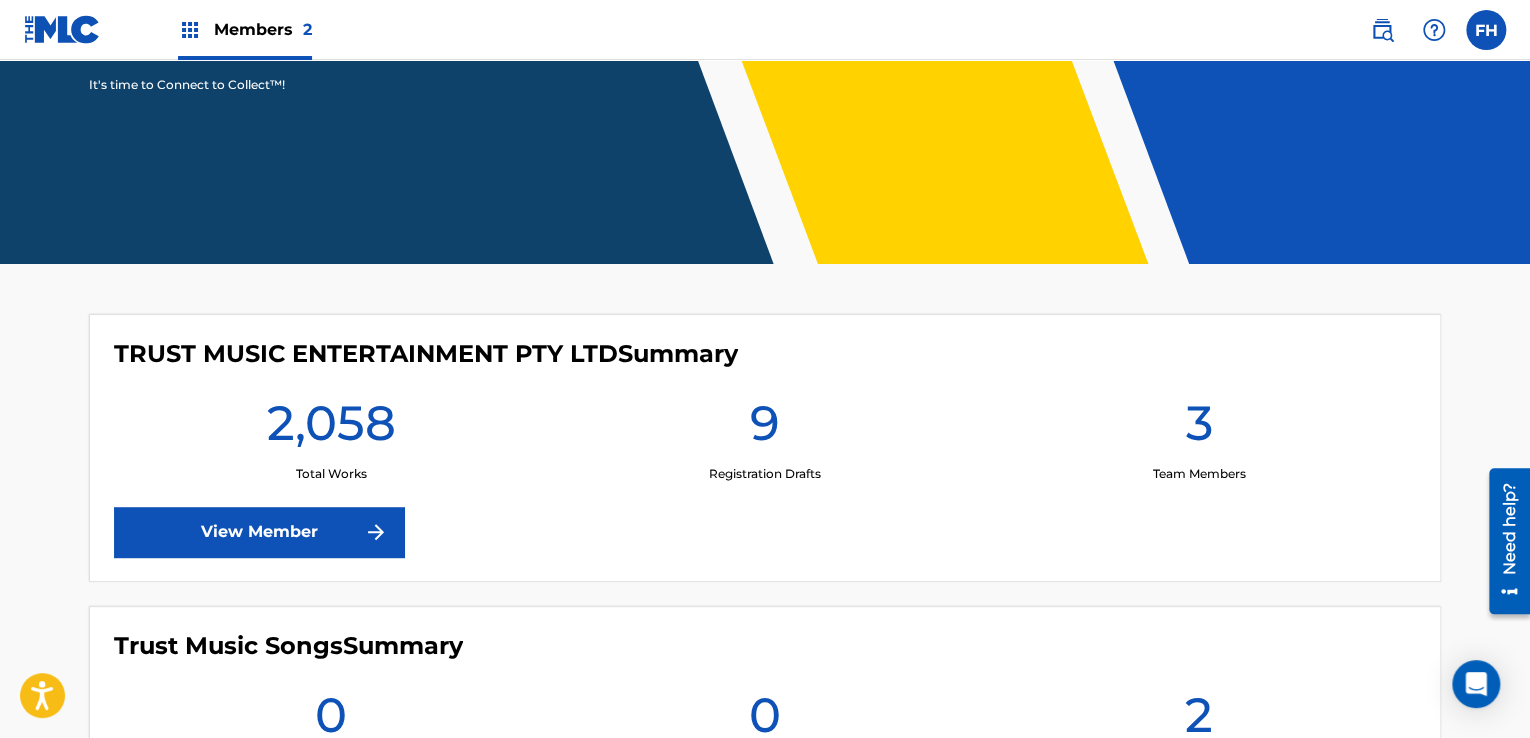 click on "View Member" at bounding box center (259, 532) 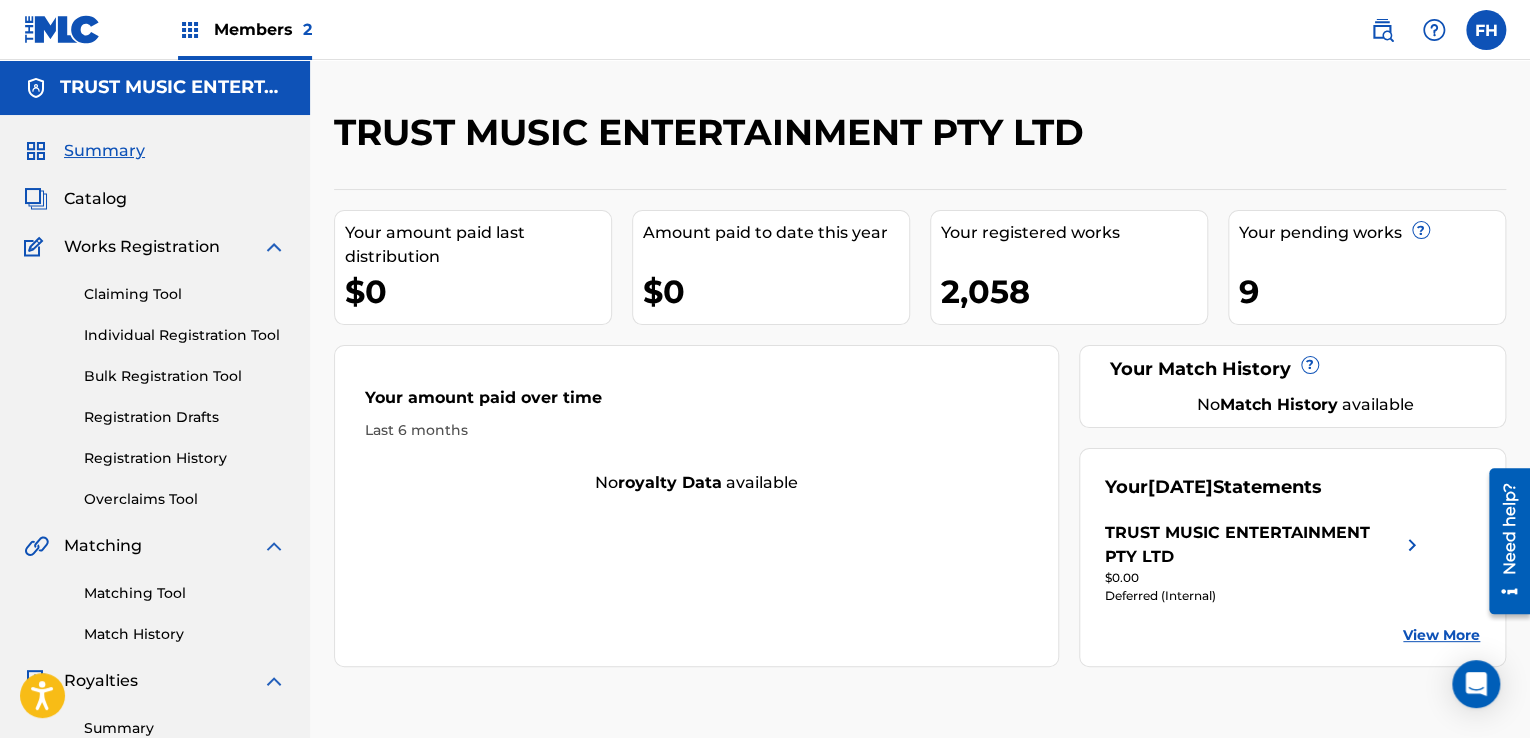 click on "TRUST MUSIC ENTERTAINMENT PTY LTD" at bounding box center (1252, 545) 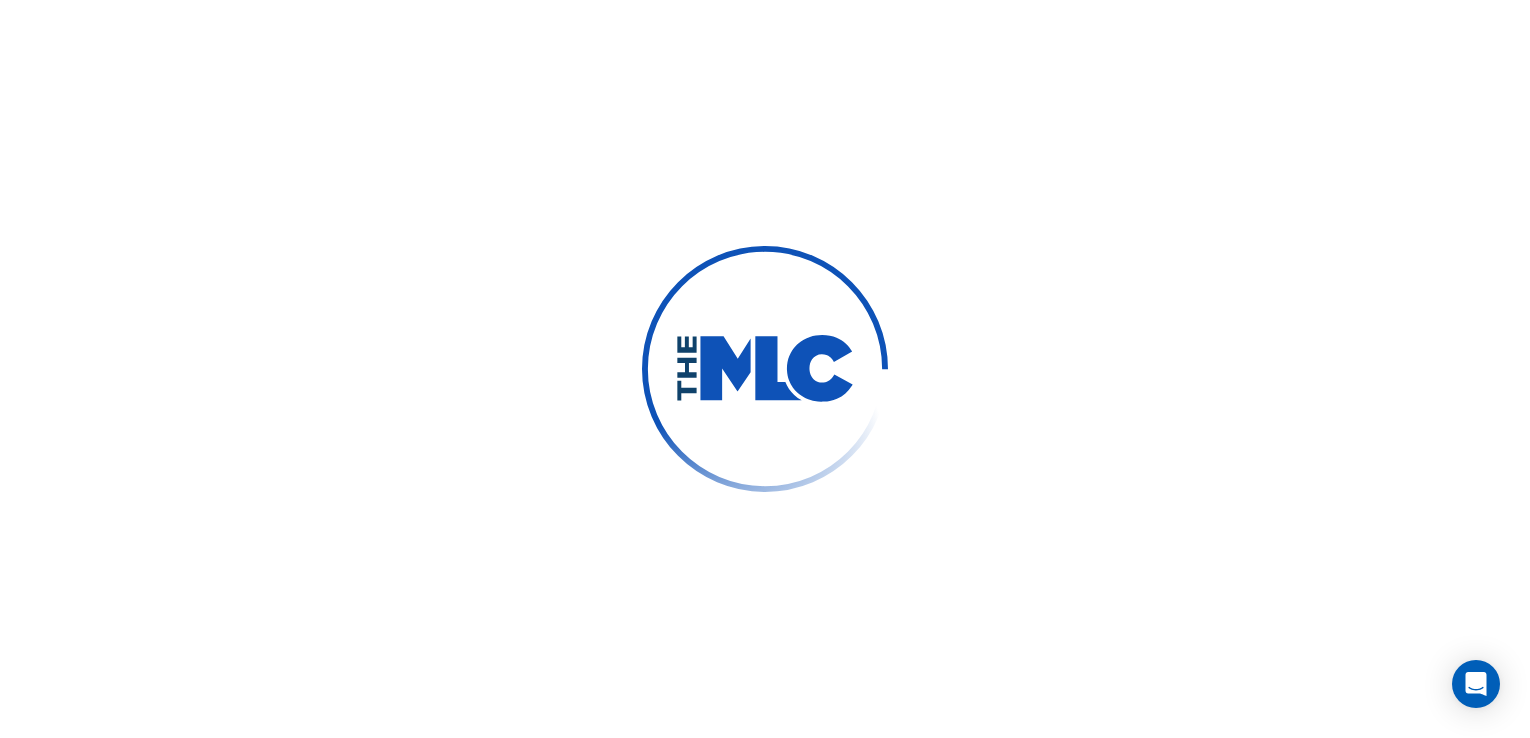 scroll, scrollTop: 0, scrollLeft: 0, axis: both 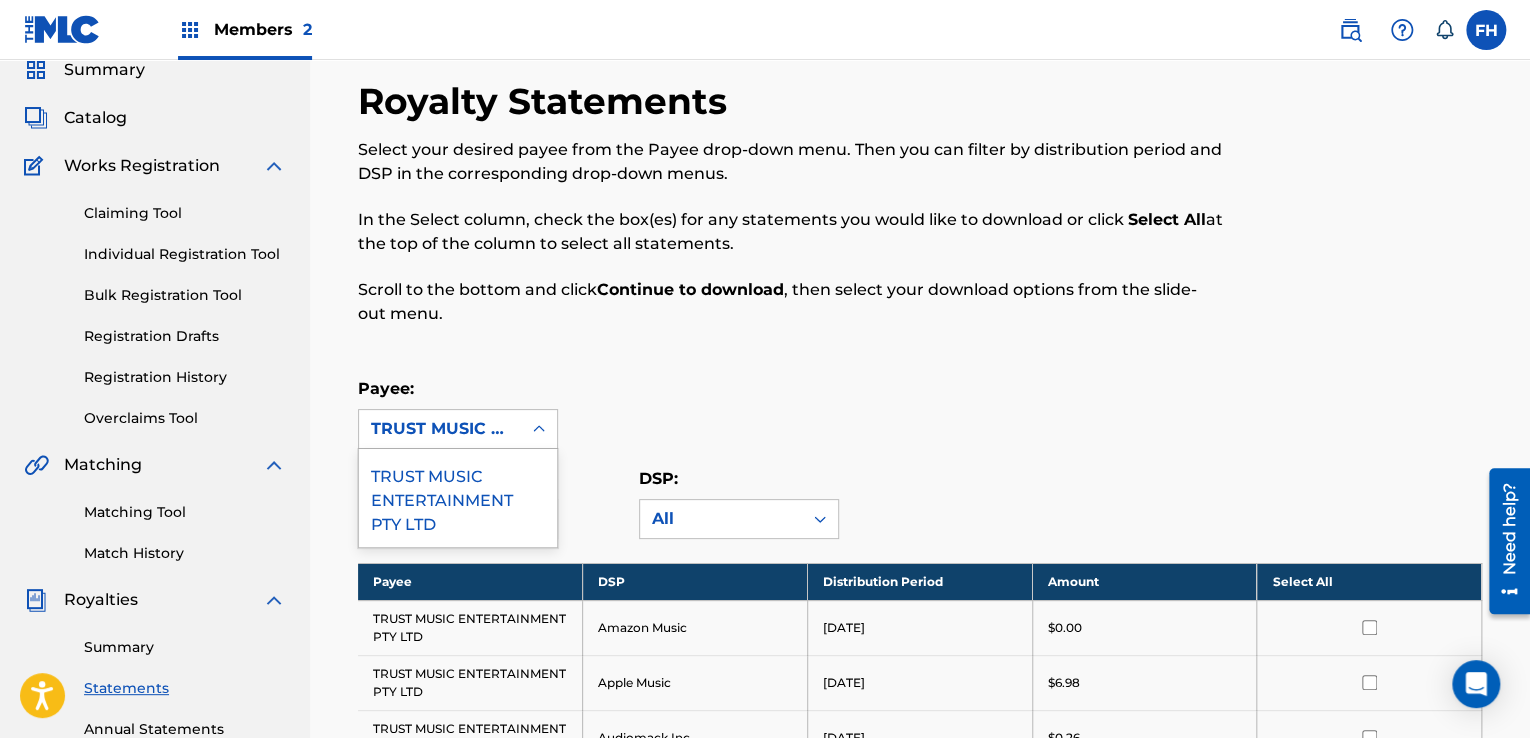 click 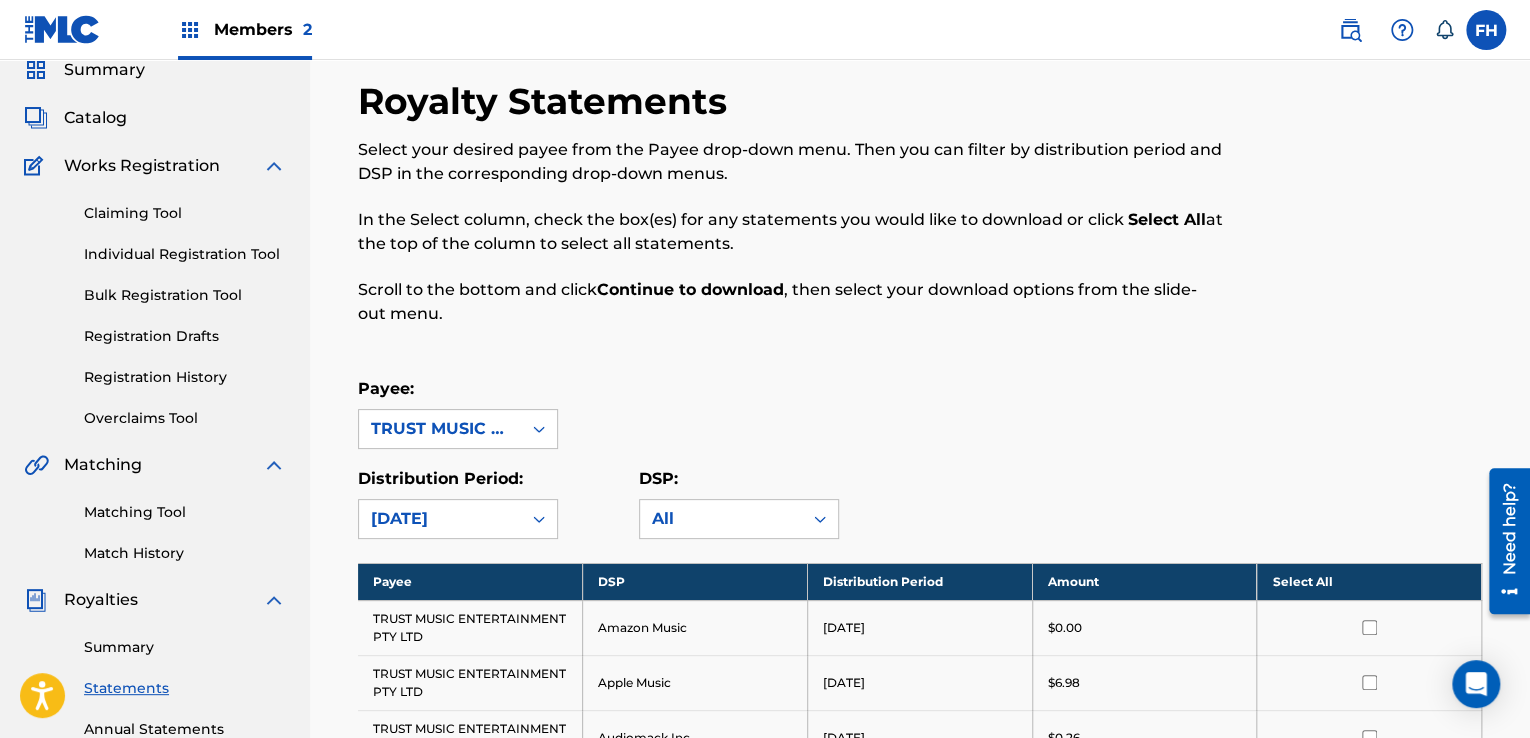 click on "Summary" at bounding box center (185, 647) 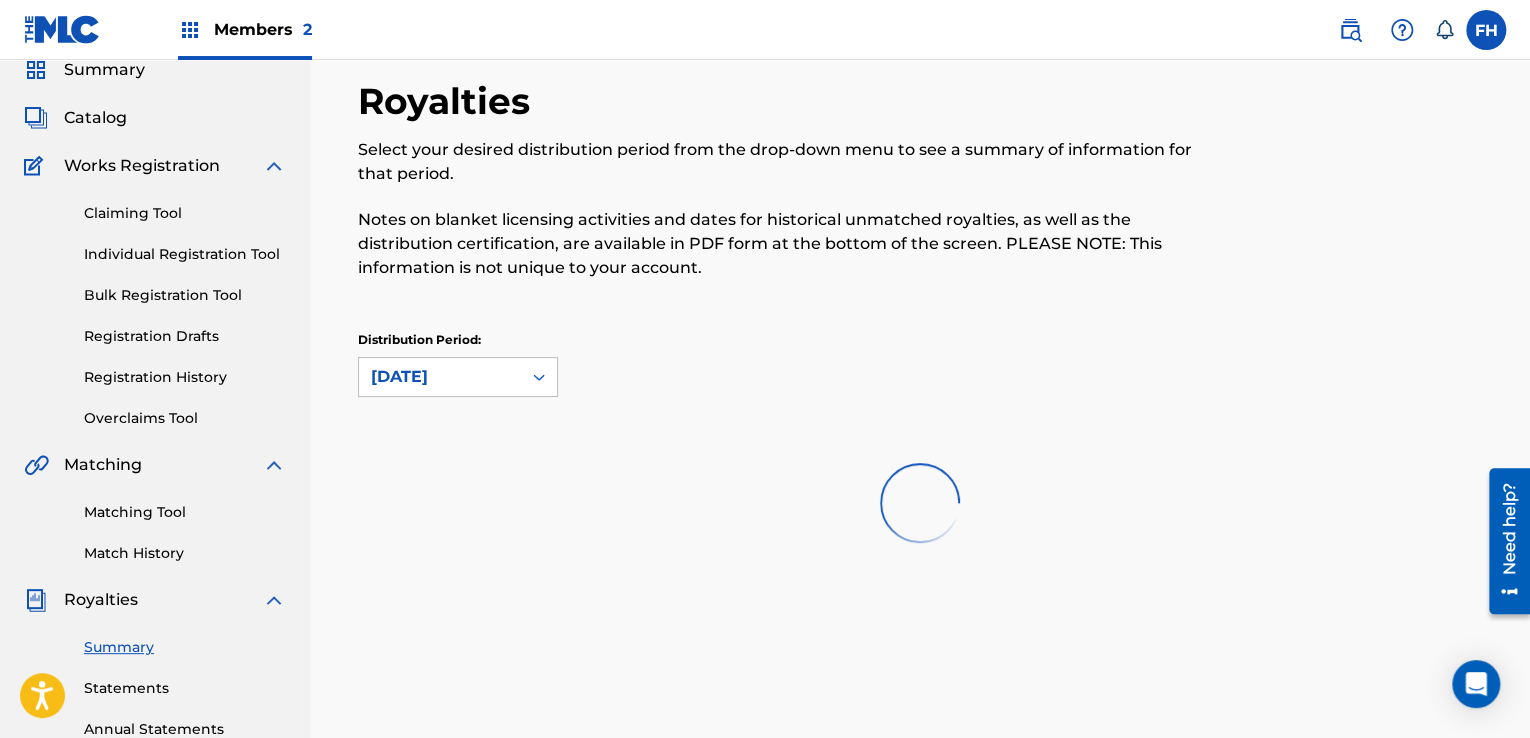 scroll, scrollTop: 0, scrollLeft: 0, axis: both 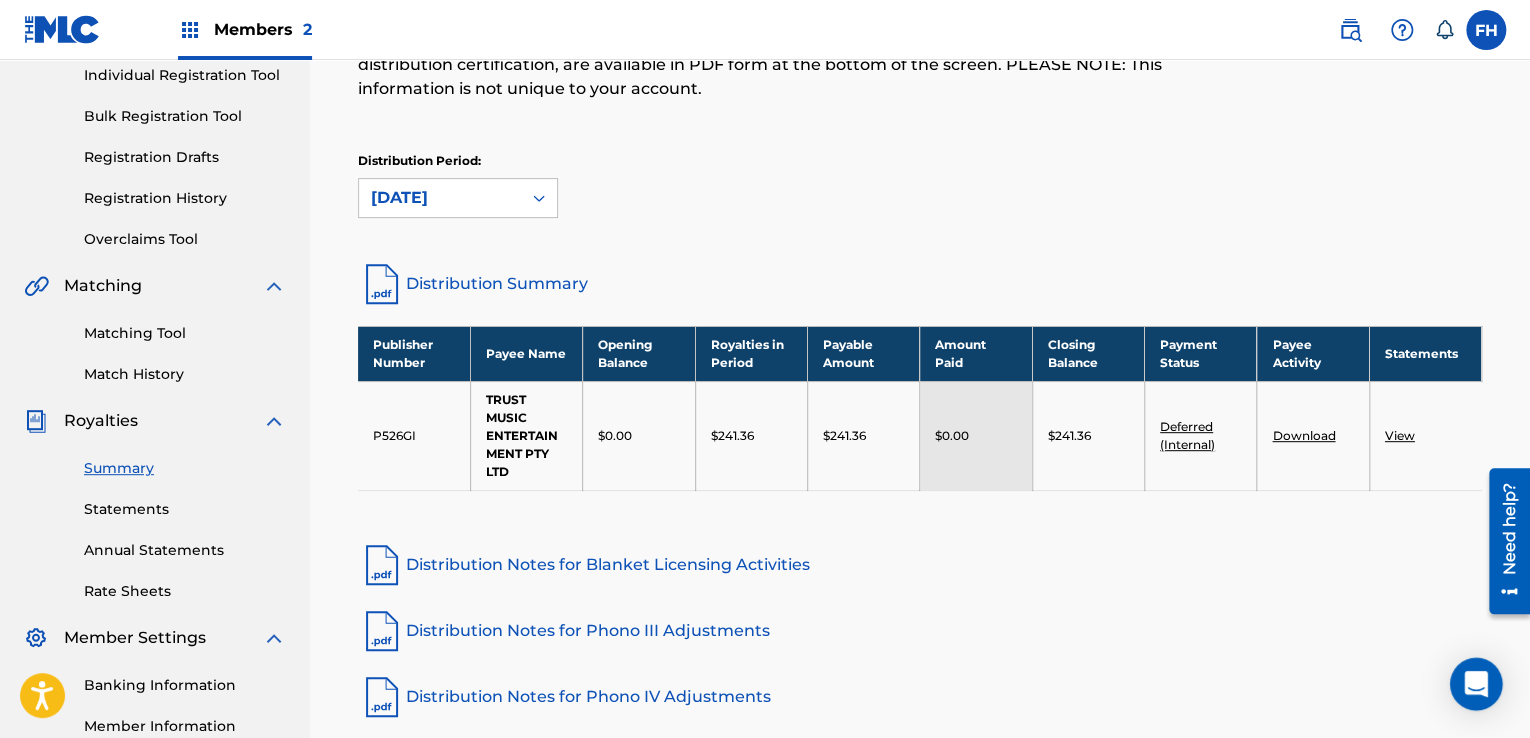 click at bounding box center (1476, 684) 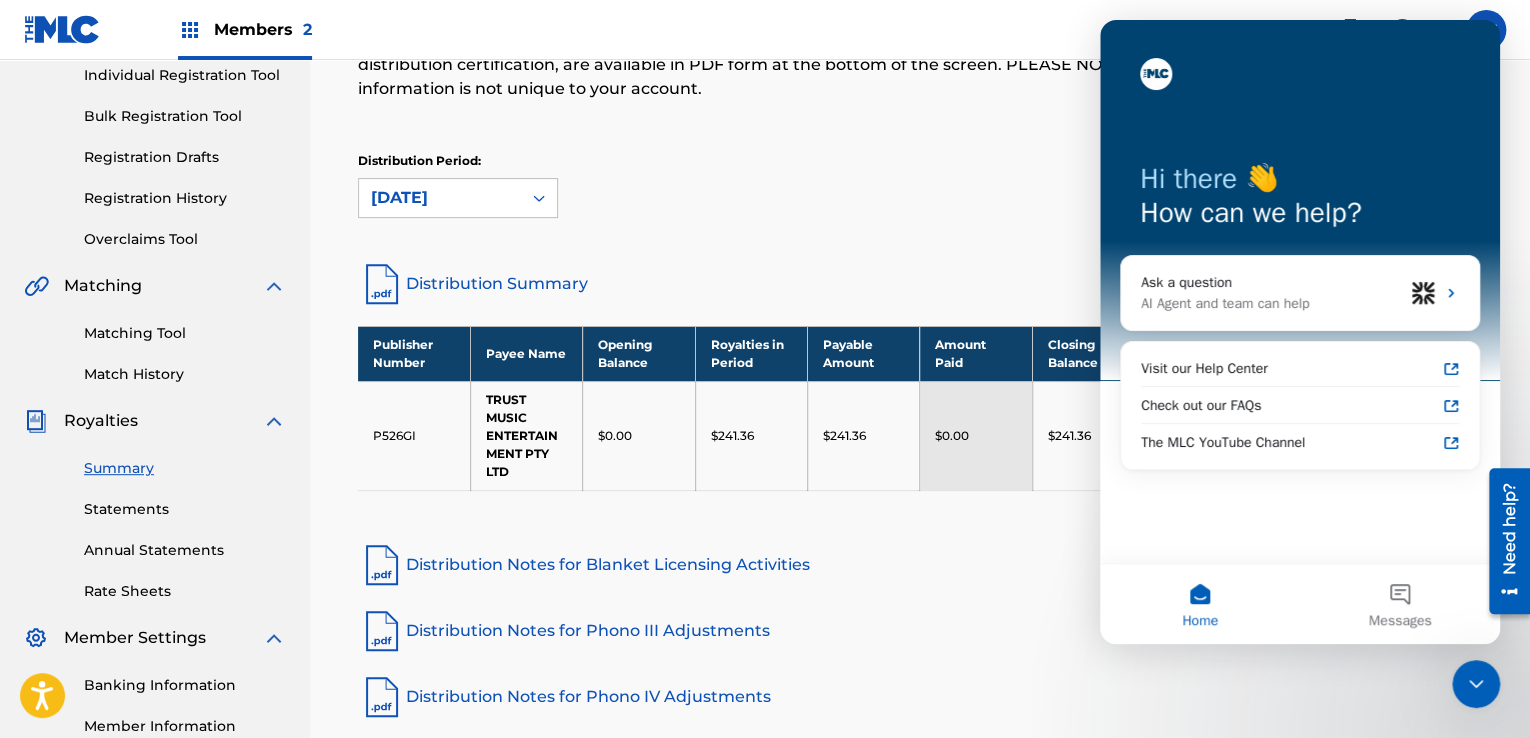 scroll, scrollTop: 0, scrollLeft: 0, axis: both 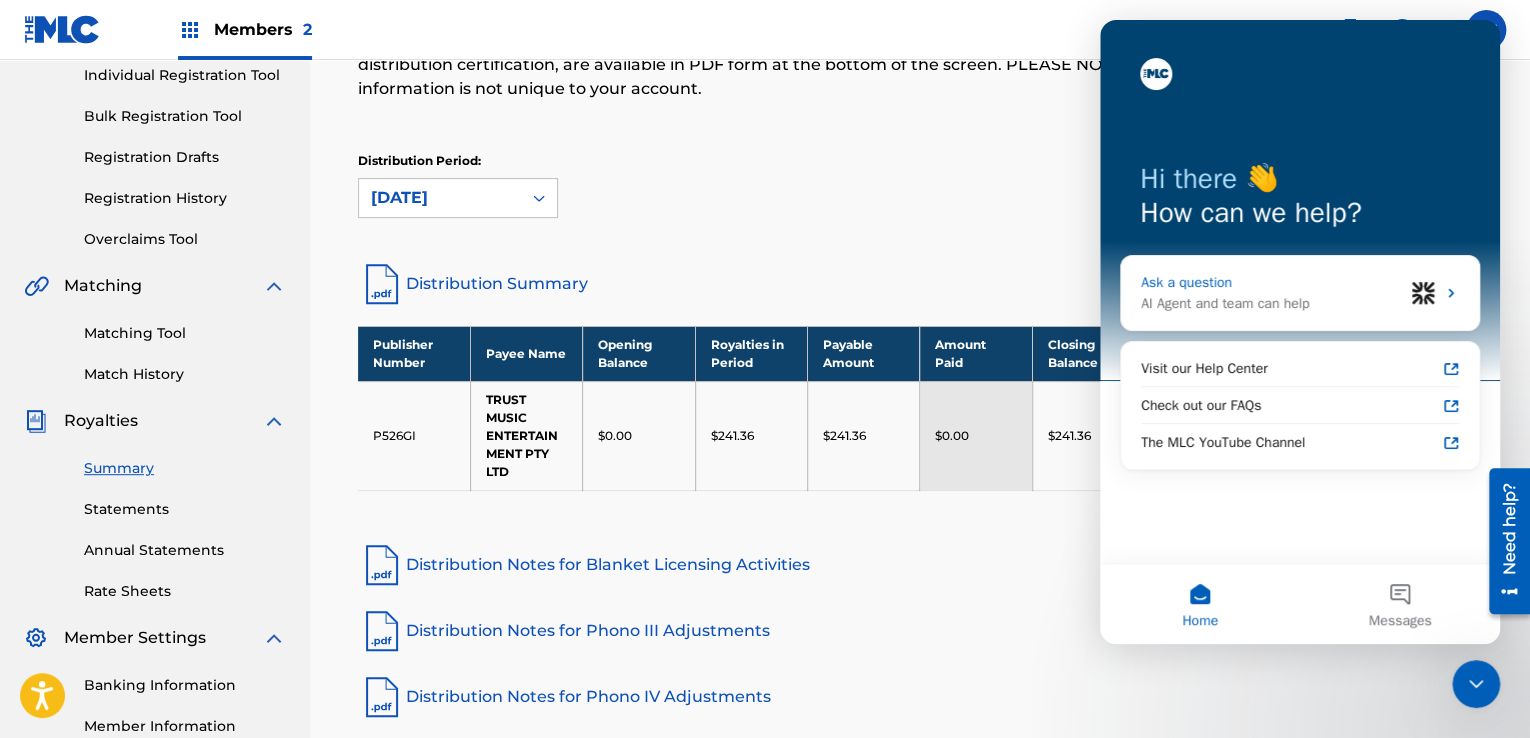 click on "Ask a question" at bounding box center [1272, 282] 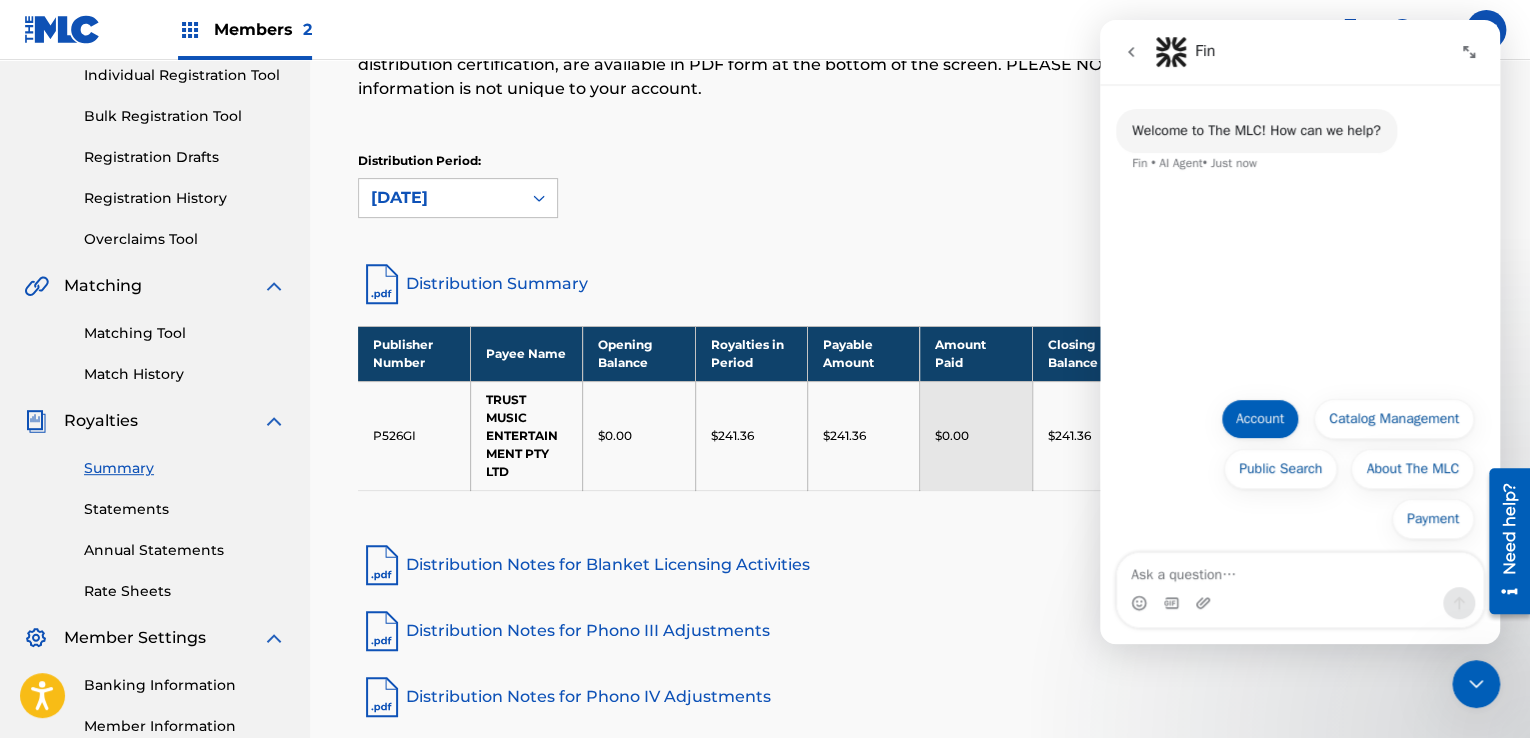 click on "Account" at bounding box center [1260, 419] 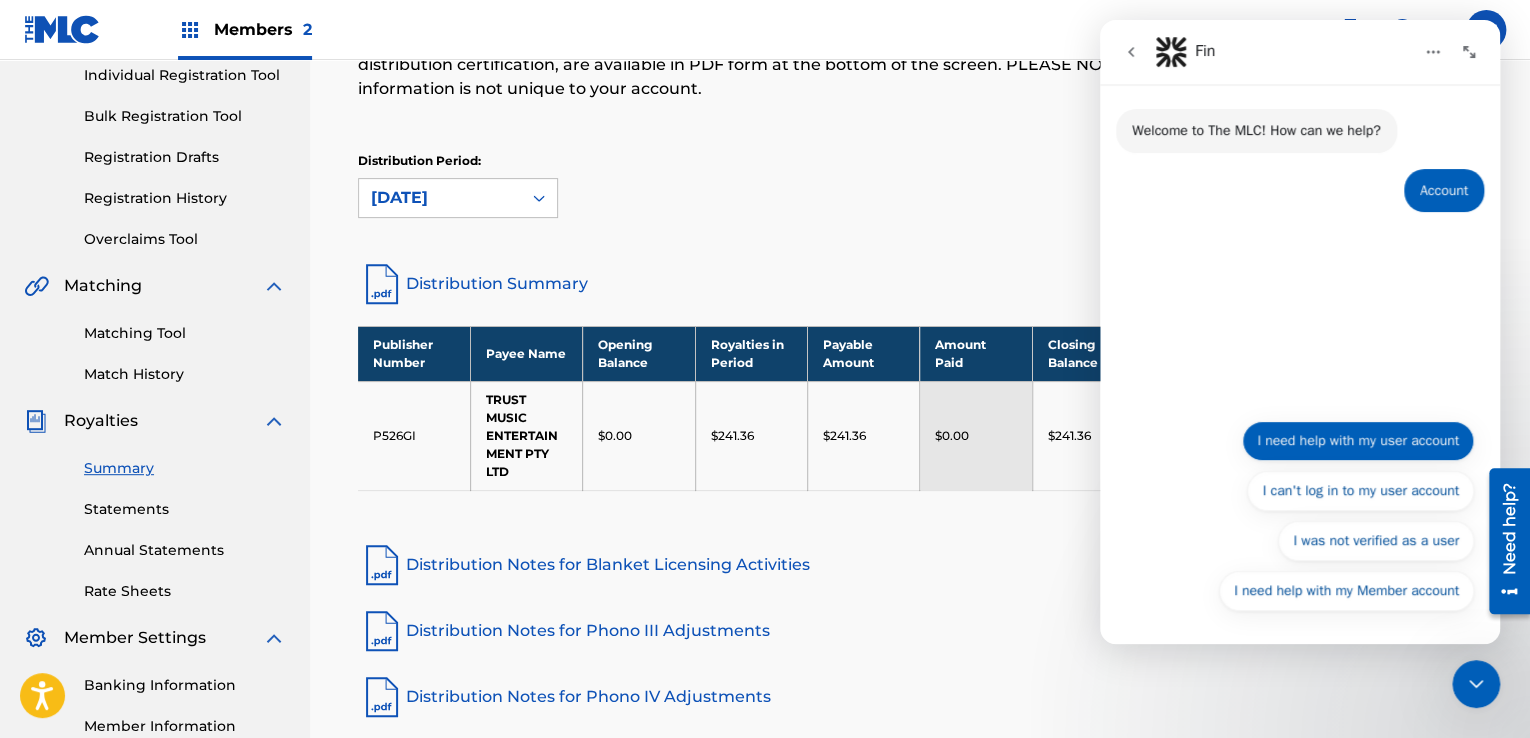 click on "I need help with my user account" at bounding box center (1358, 441) 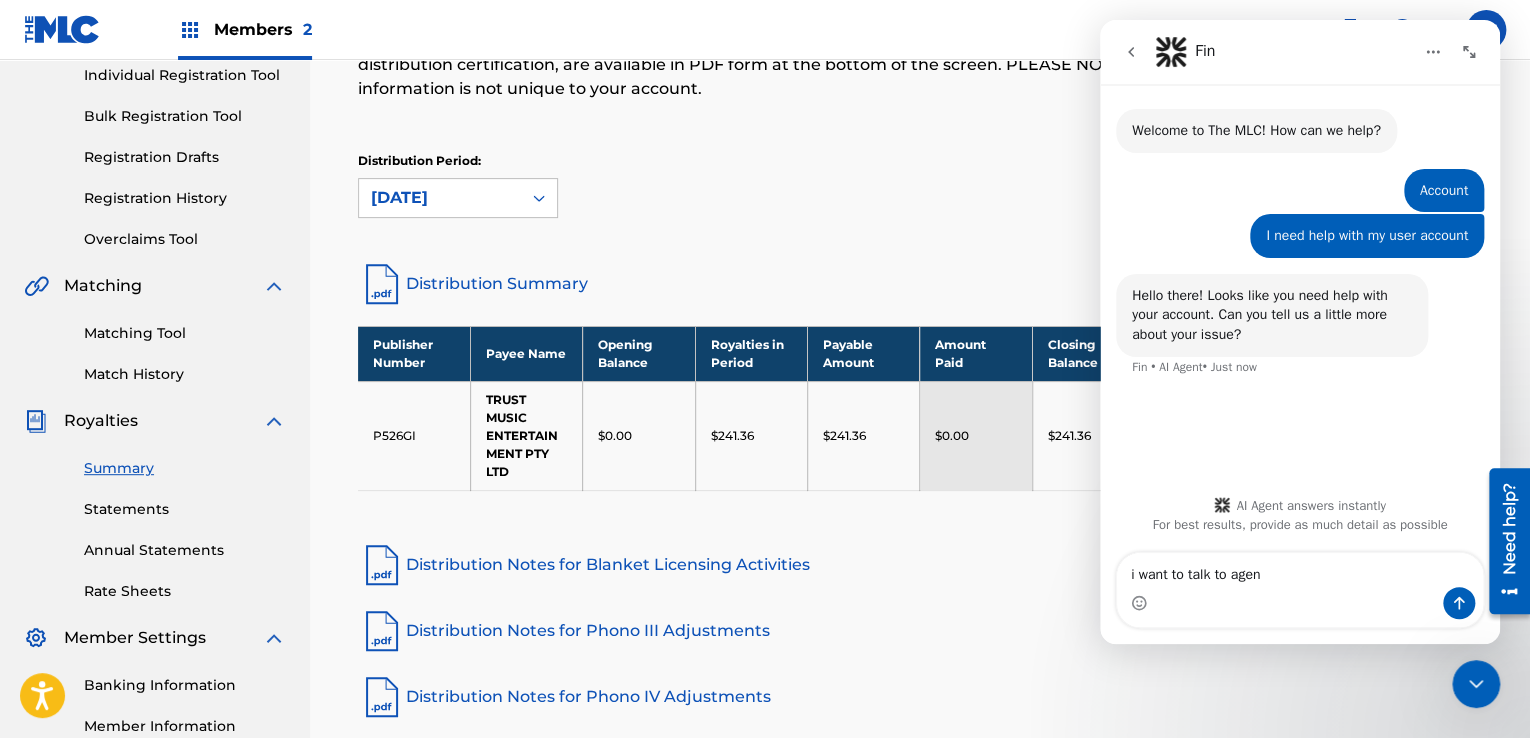 type on "i want to talk to agent" 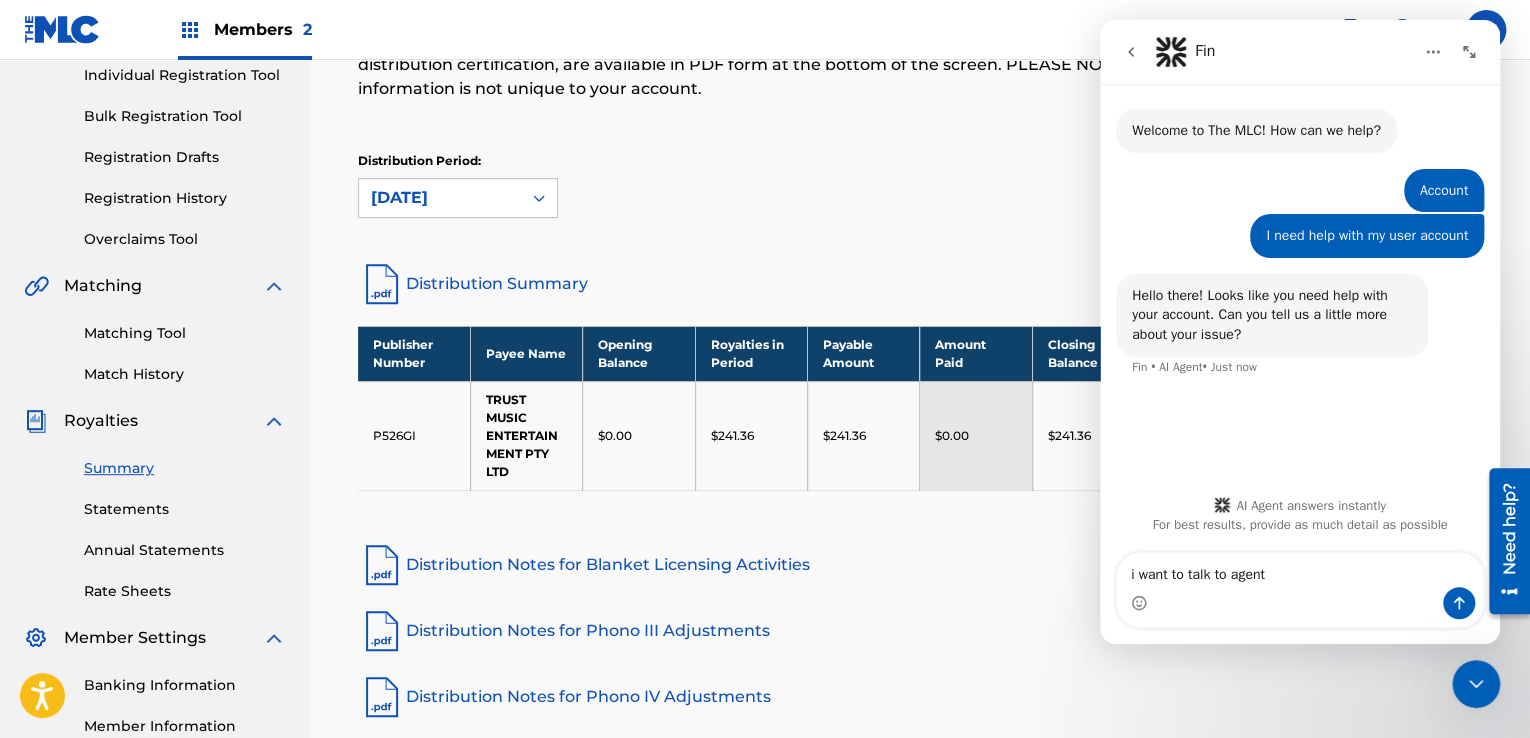 type 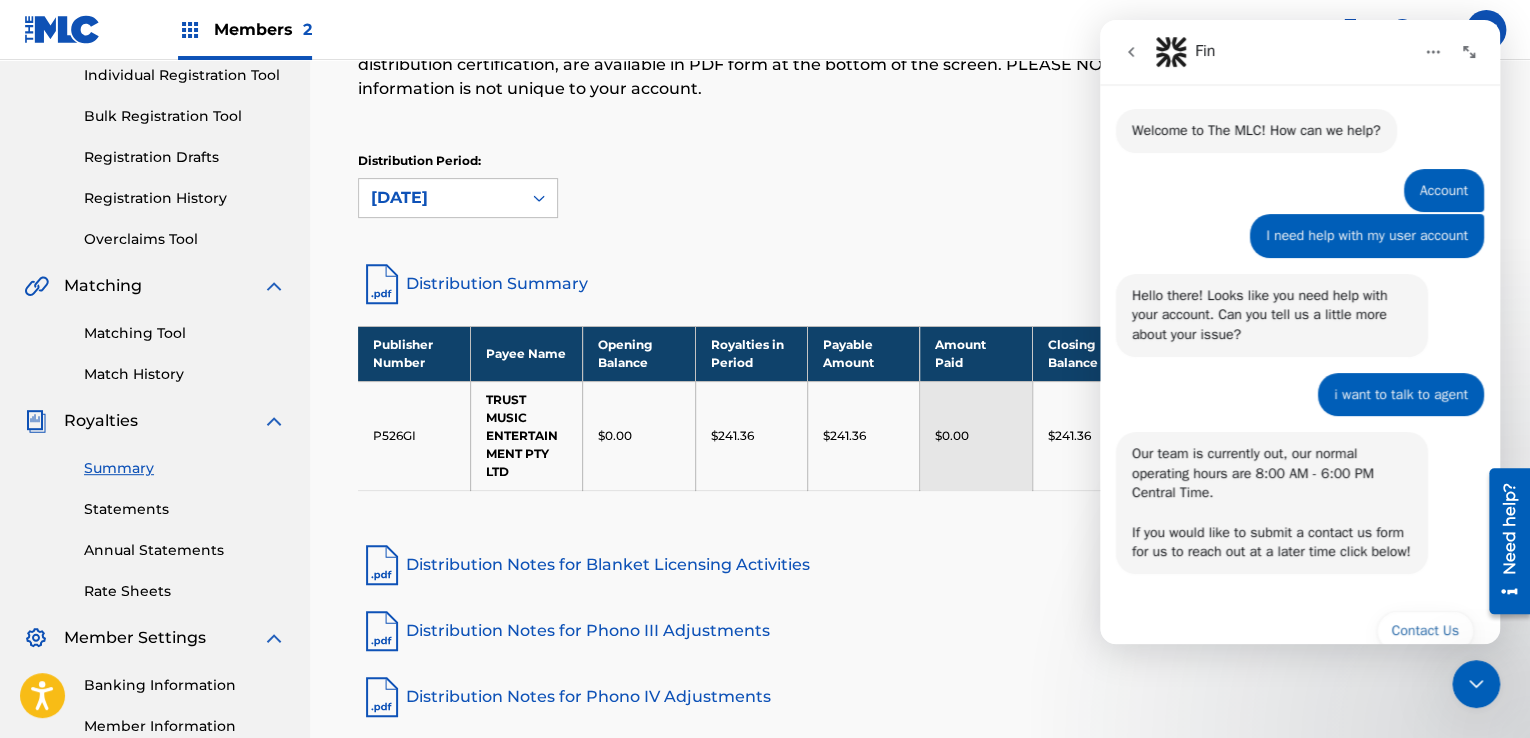 scroll, scrollTop: 41, scrollLeft: 0, axis: vertical 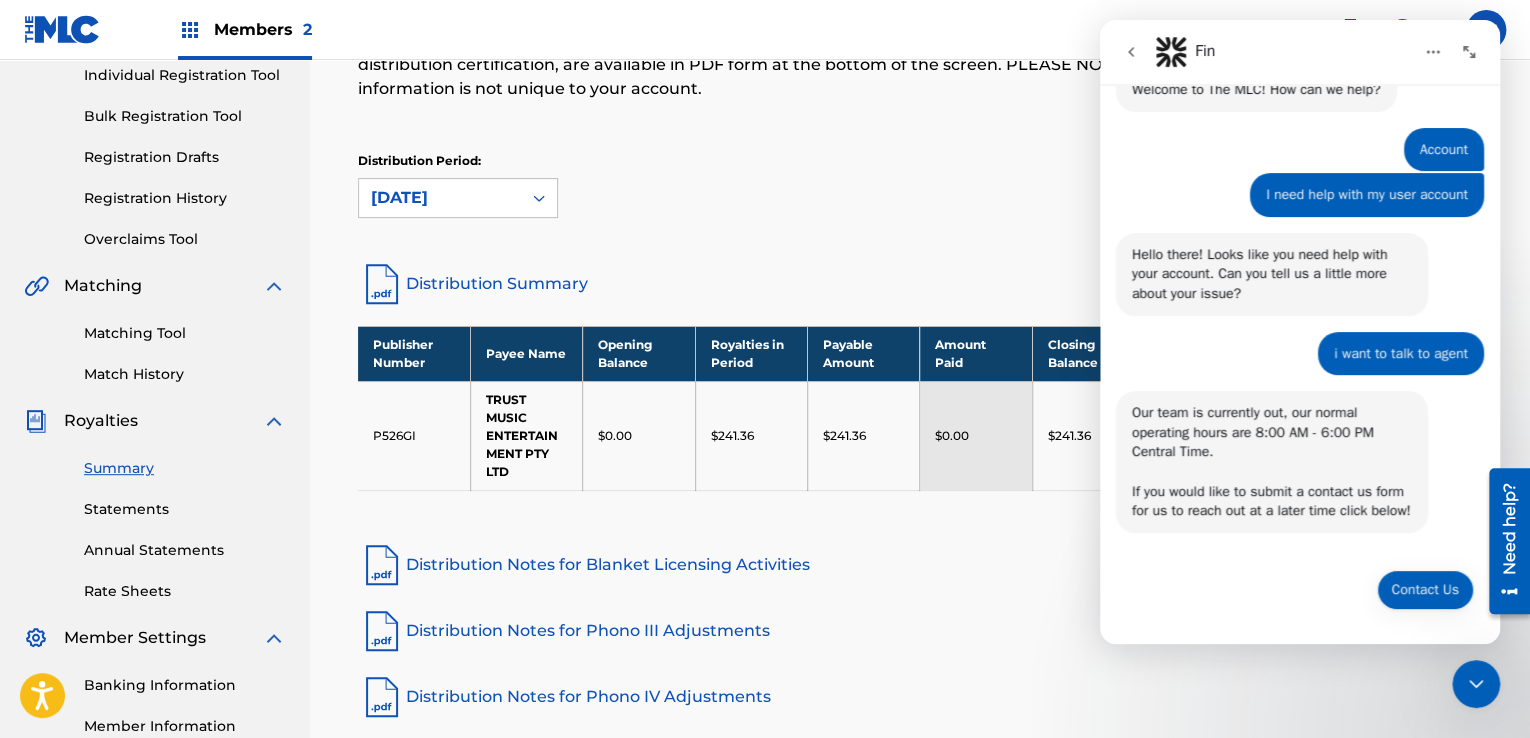 click on "Contact Us" at bounding box center [1425, 590] 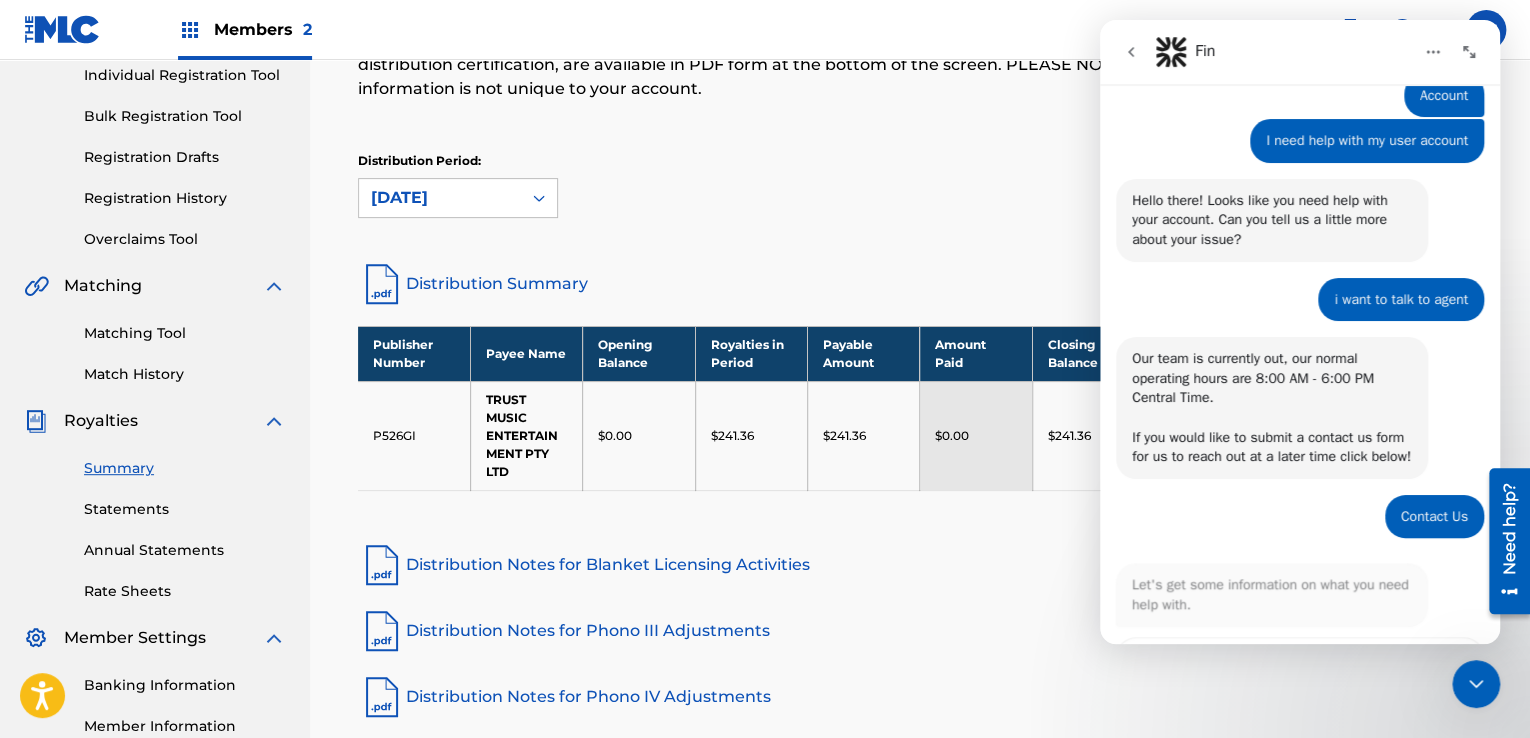 scroll, scrollTop: 248, scrollLeft: 0, axis: vertical 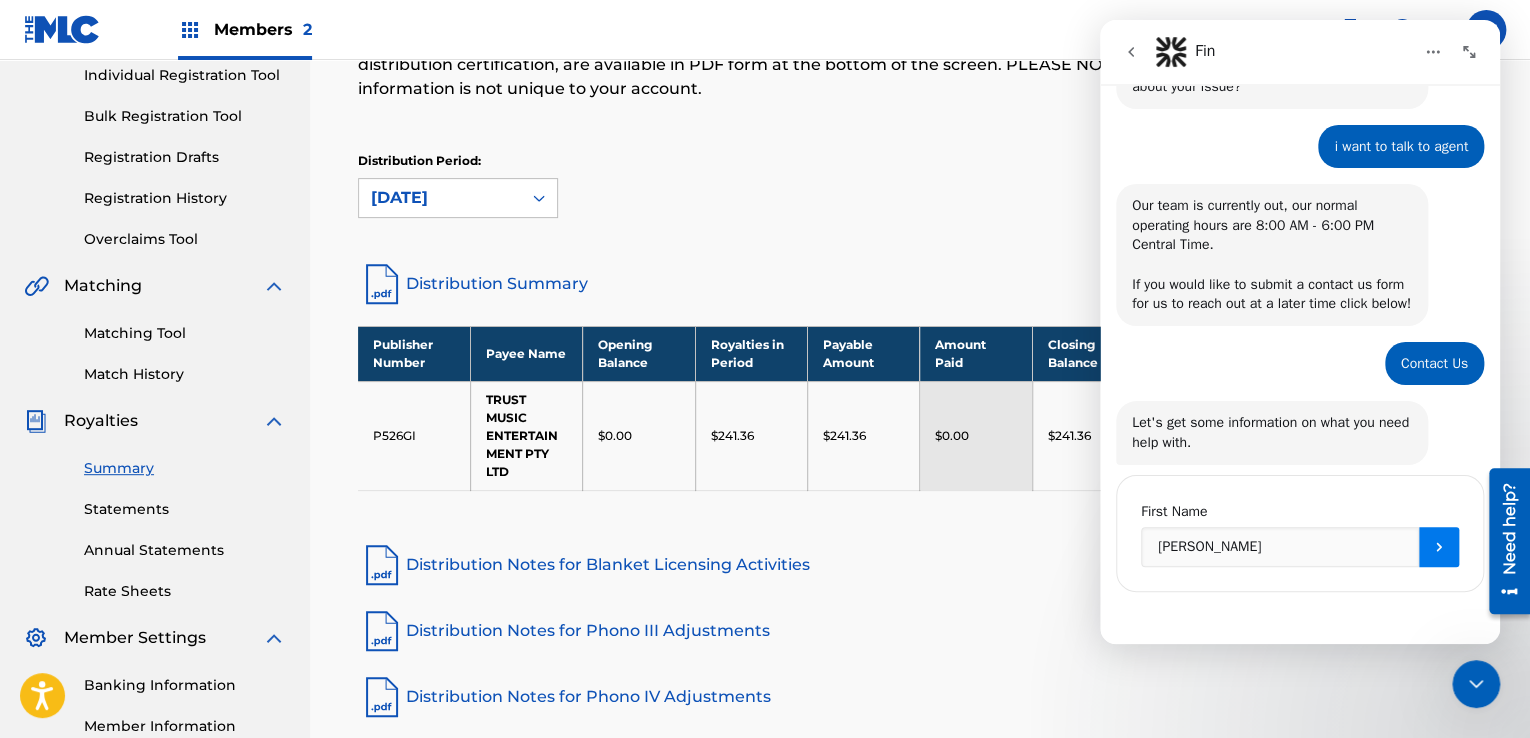 click 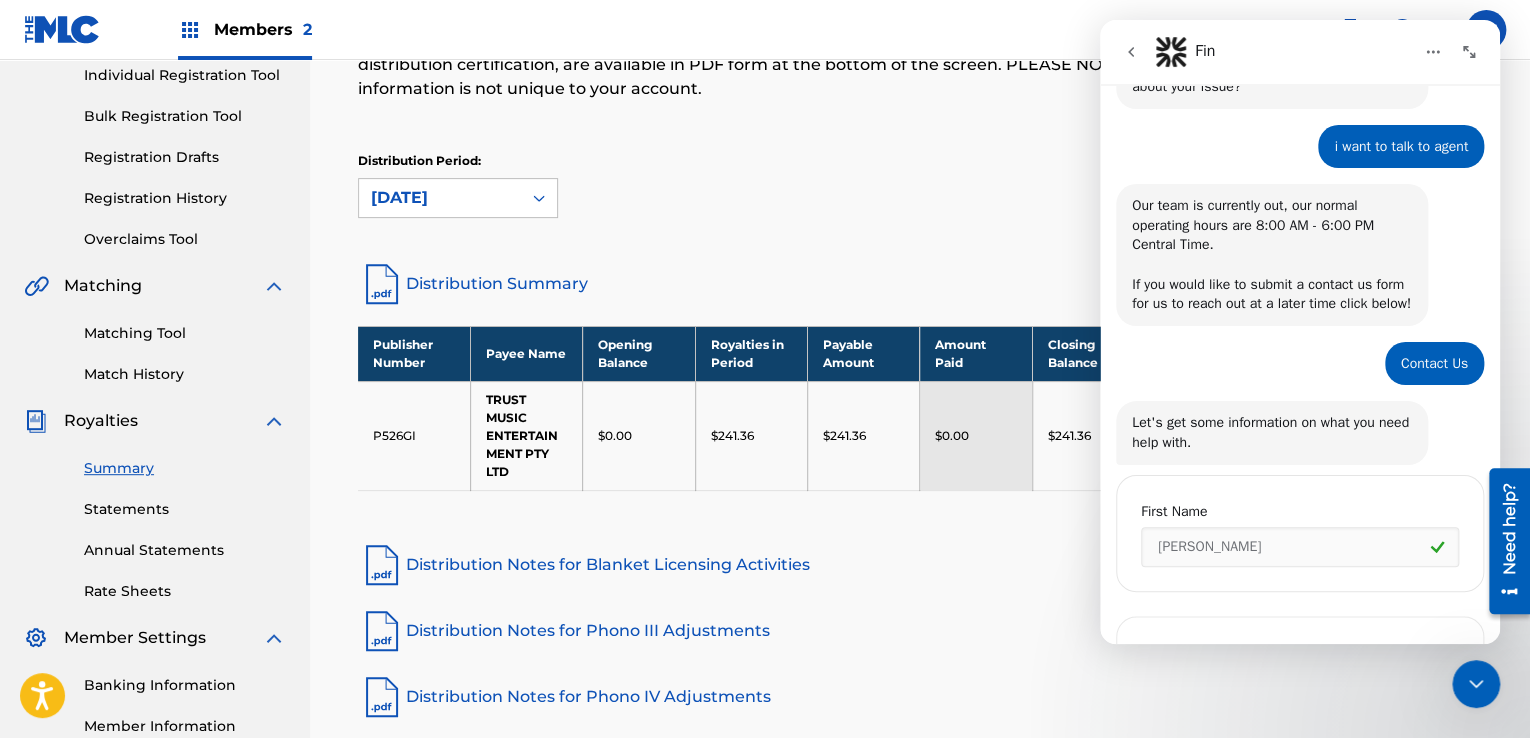 scroll, scrollTop: 386, scrollLeft: 0, axis: vertical 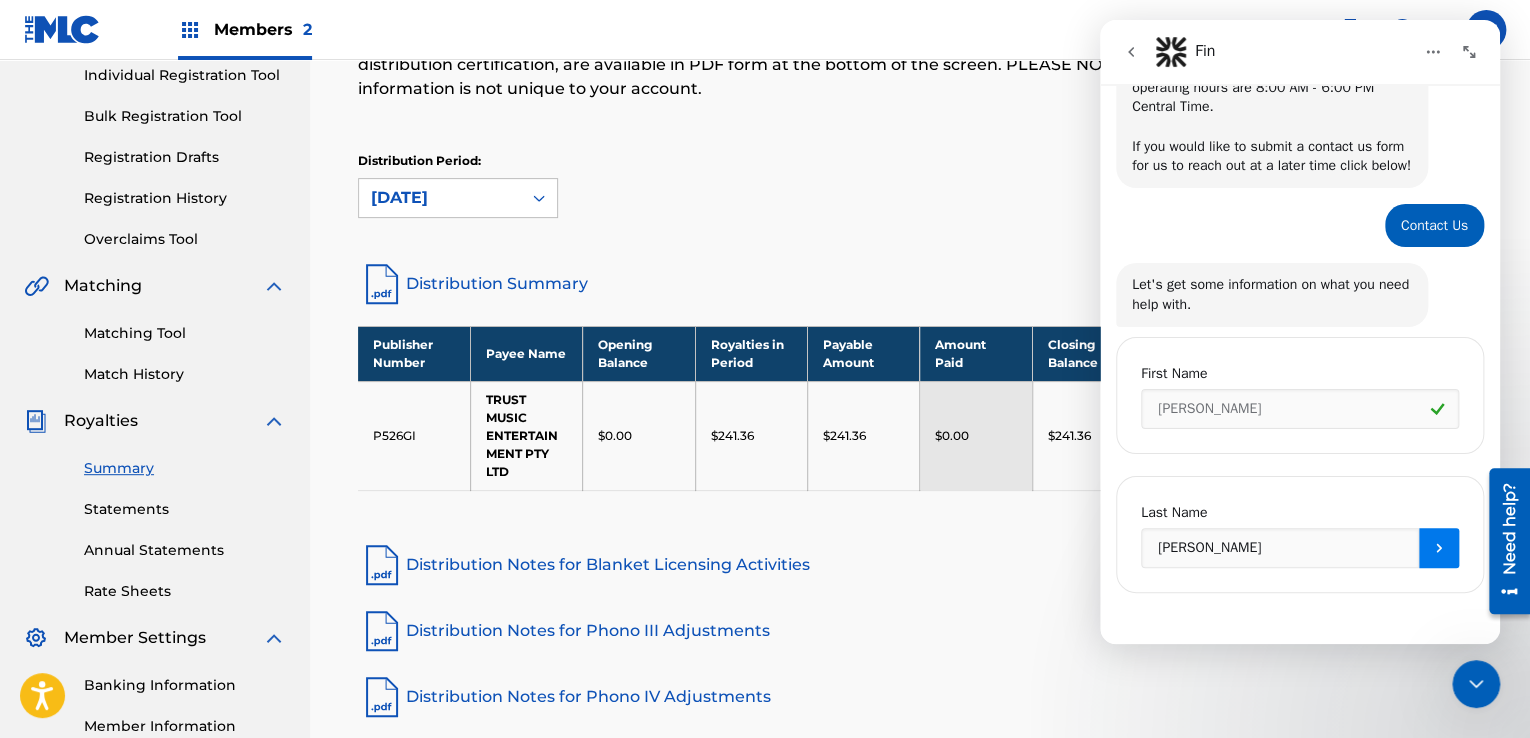 click at bounding box center (1439, 548) 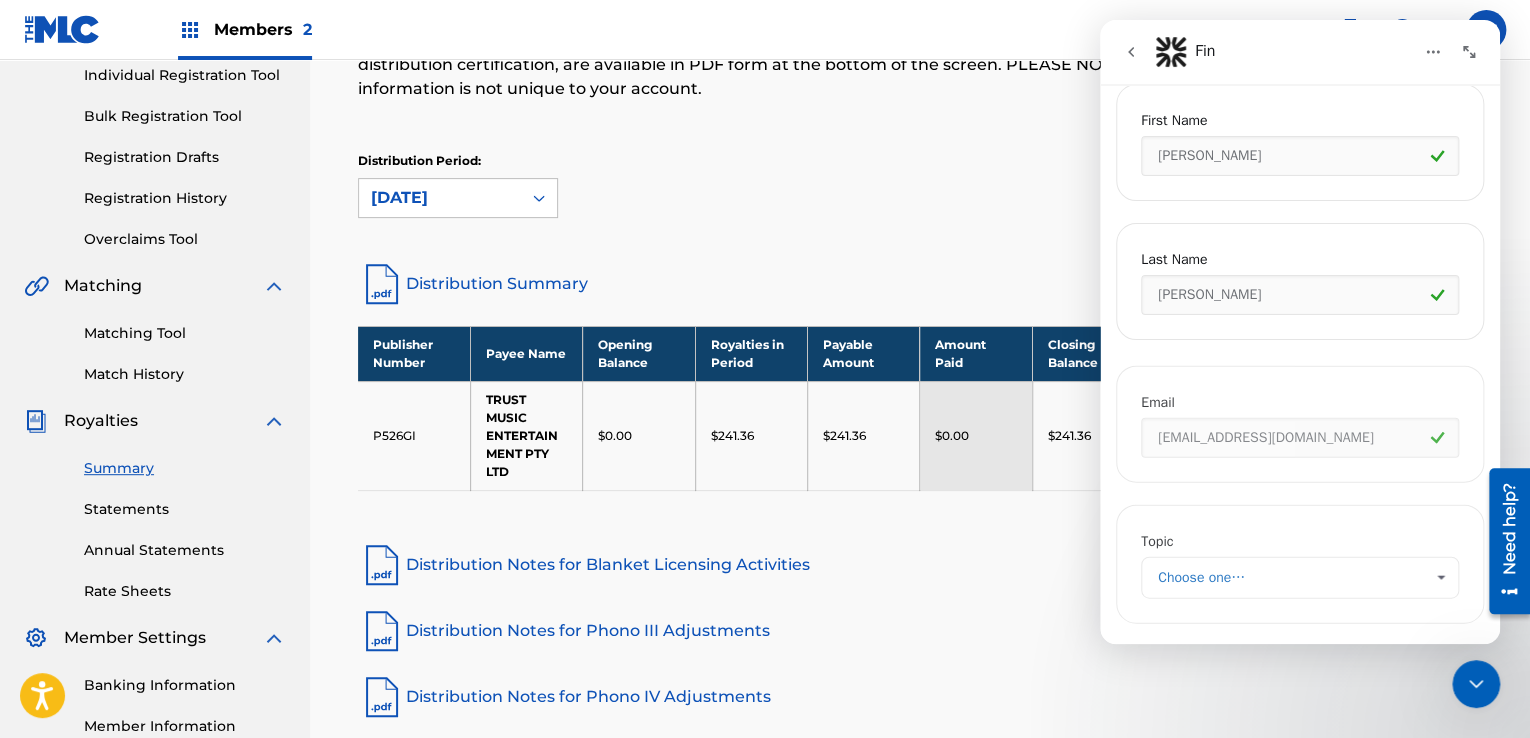 scroll, scrollTop: 665, scrollLeft: 0, axis: vertical 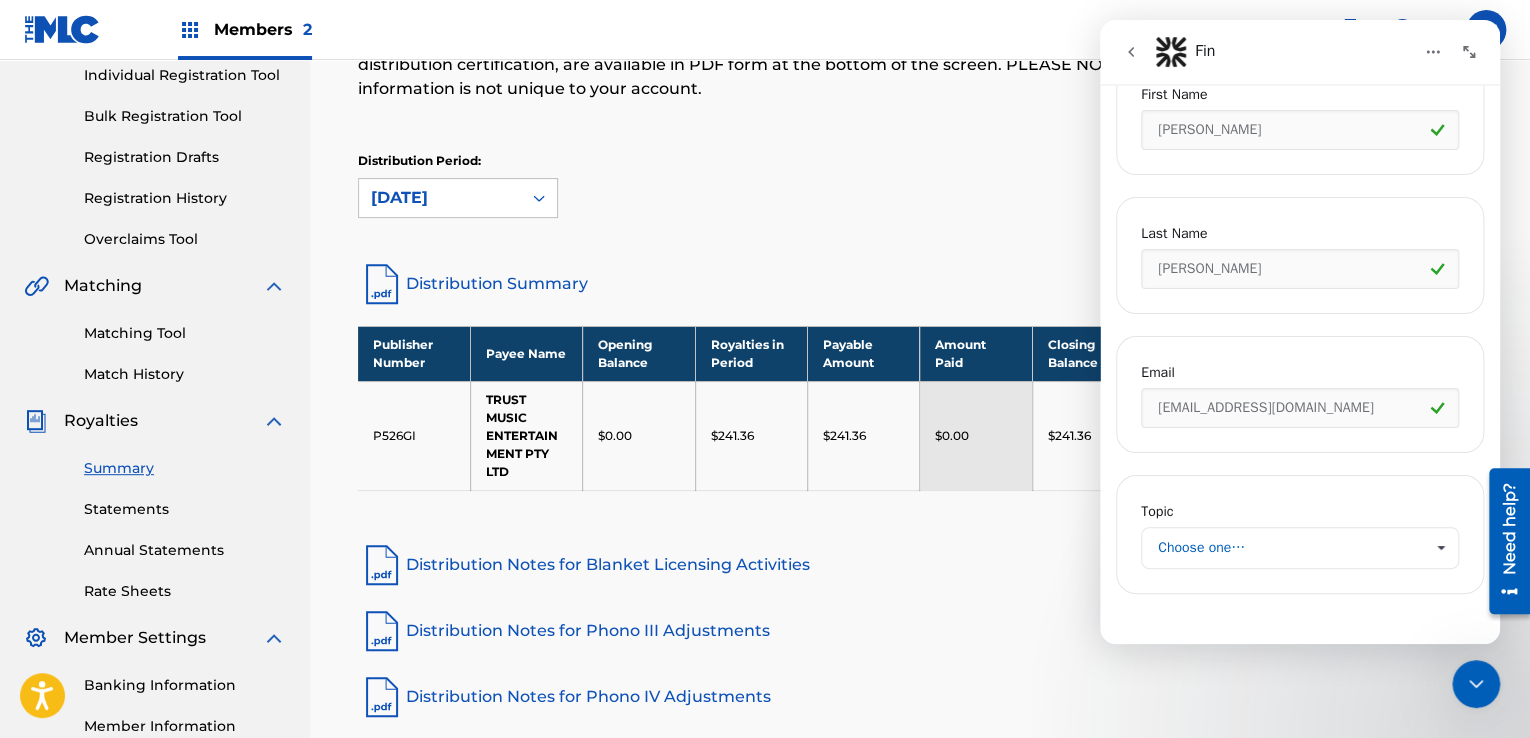 click on "Choose one…" at bounding box center [1290, 548] 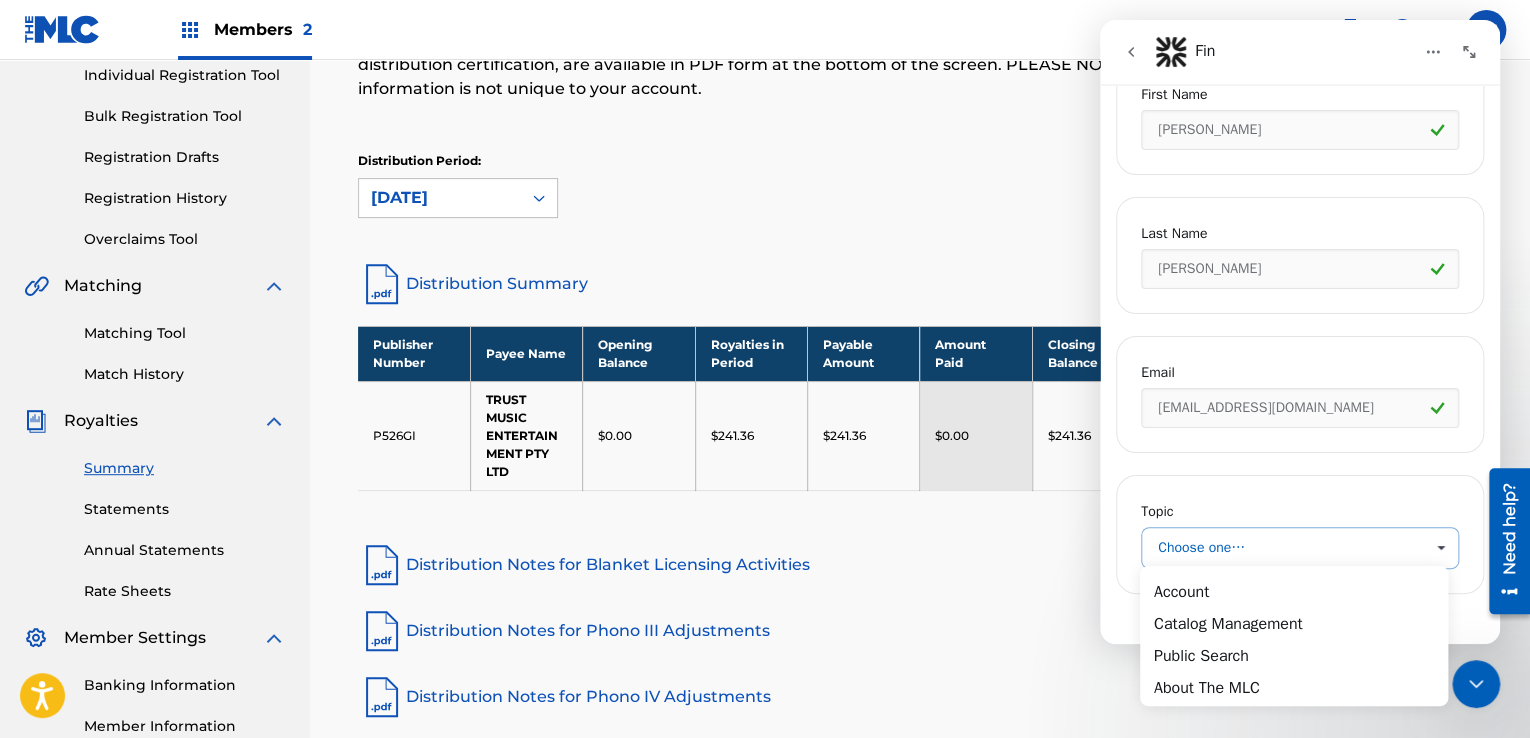 scroll, scrollTop: 0, scrollLeft: 0, axis: both 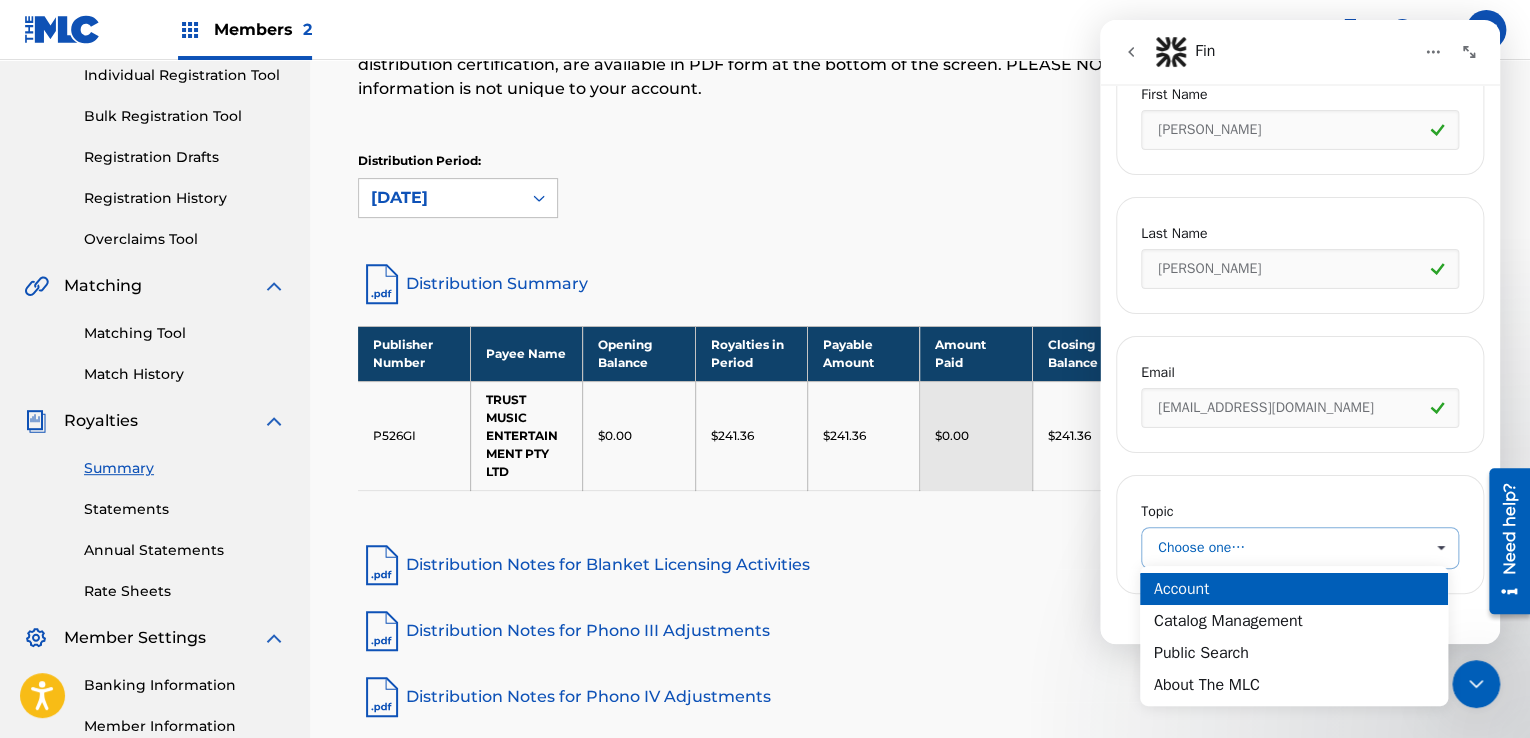 click on "Account" at bounding box center [1294, 589] 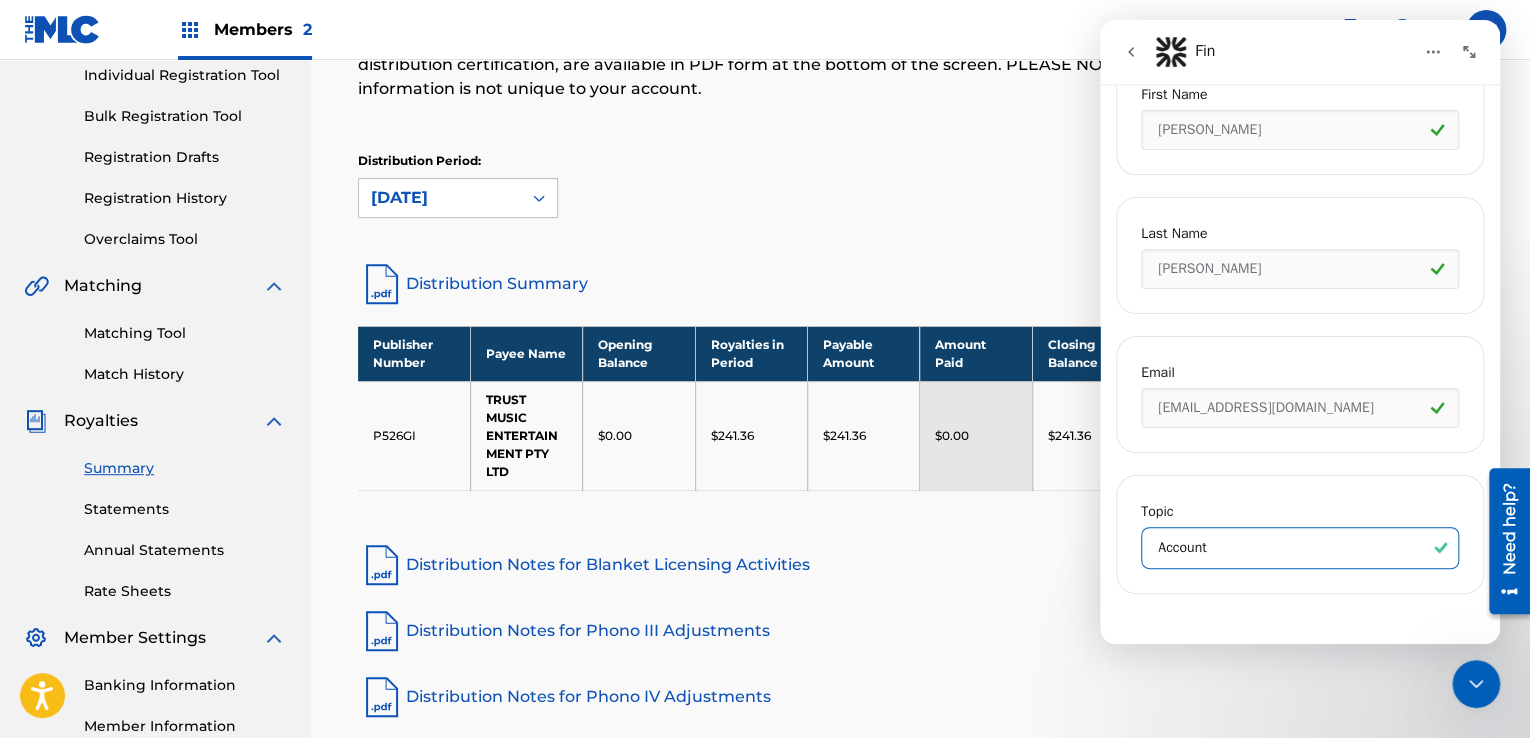 click at bounding box center (1476, 684) 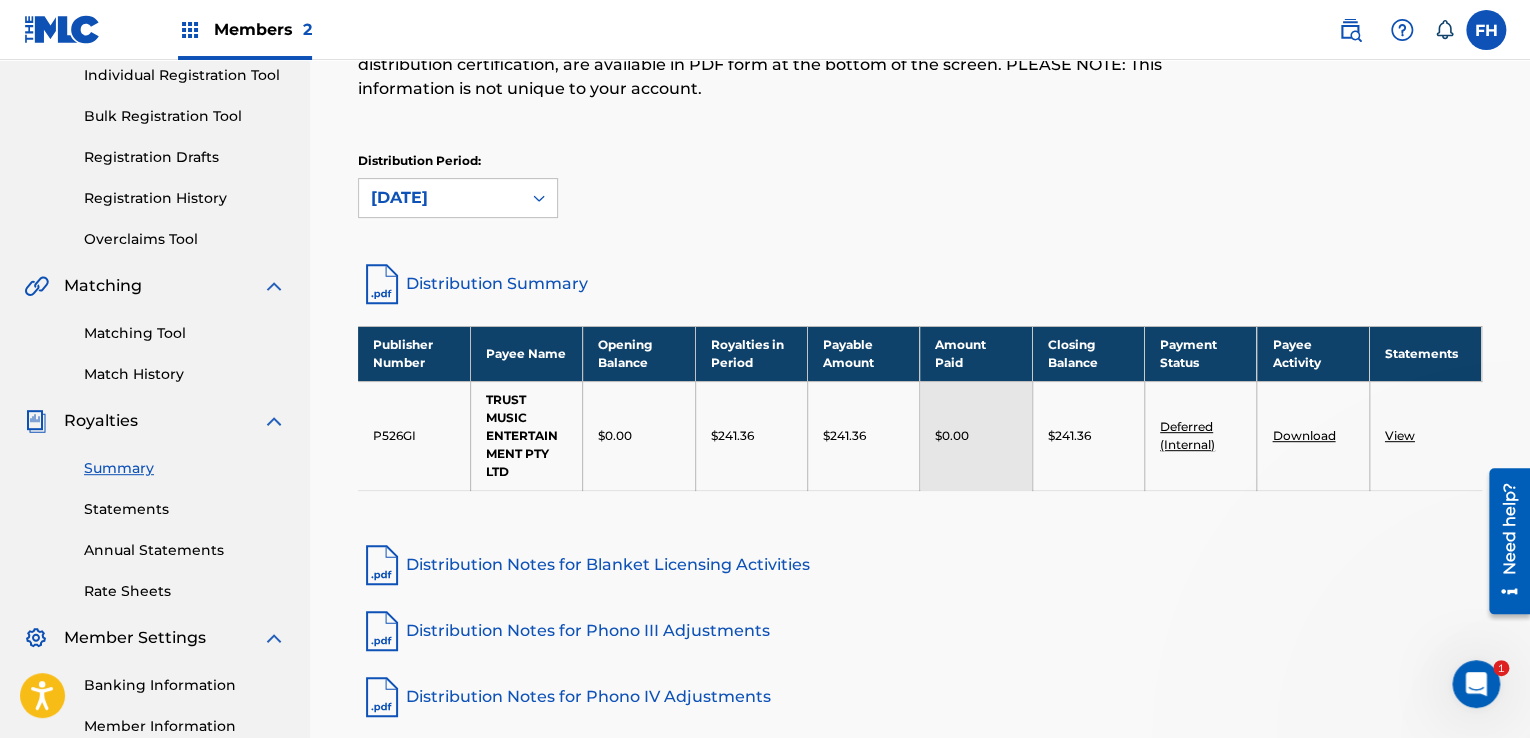 scroll, scrollTop: 0, scrollLeft: 0, axis: both 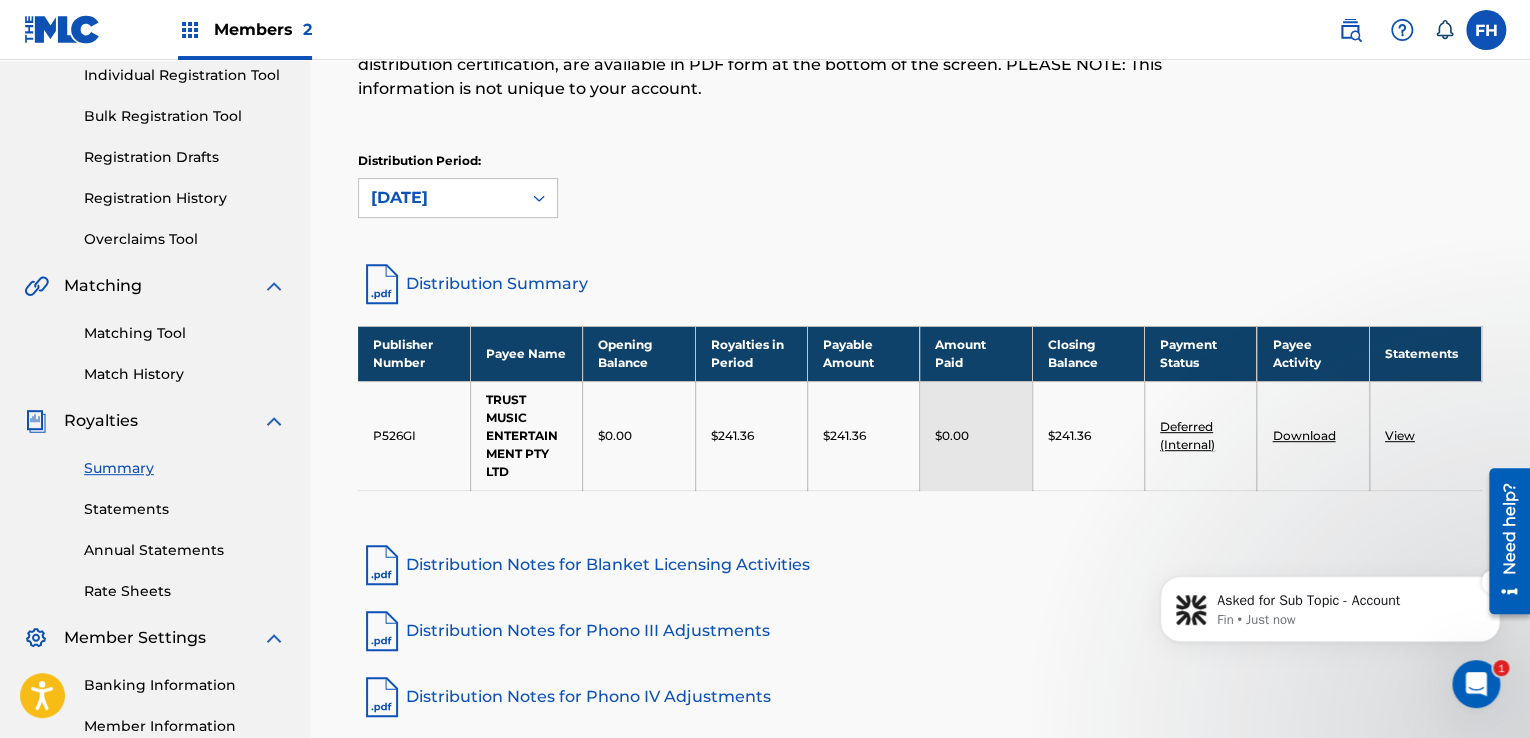 click on "Asked for Sub Topic - Account" at bounding box center [1346, 601] 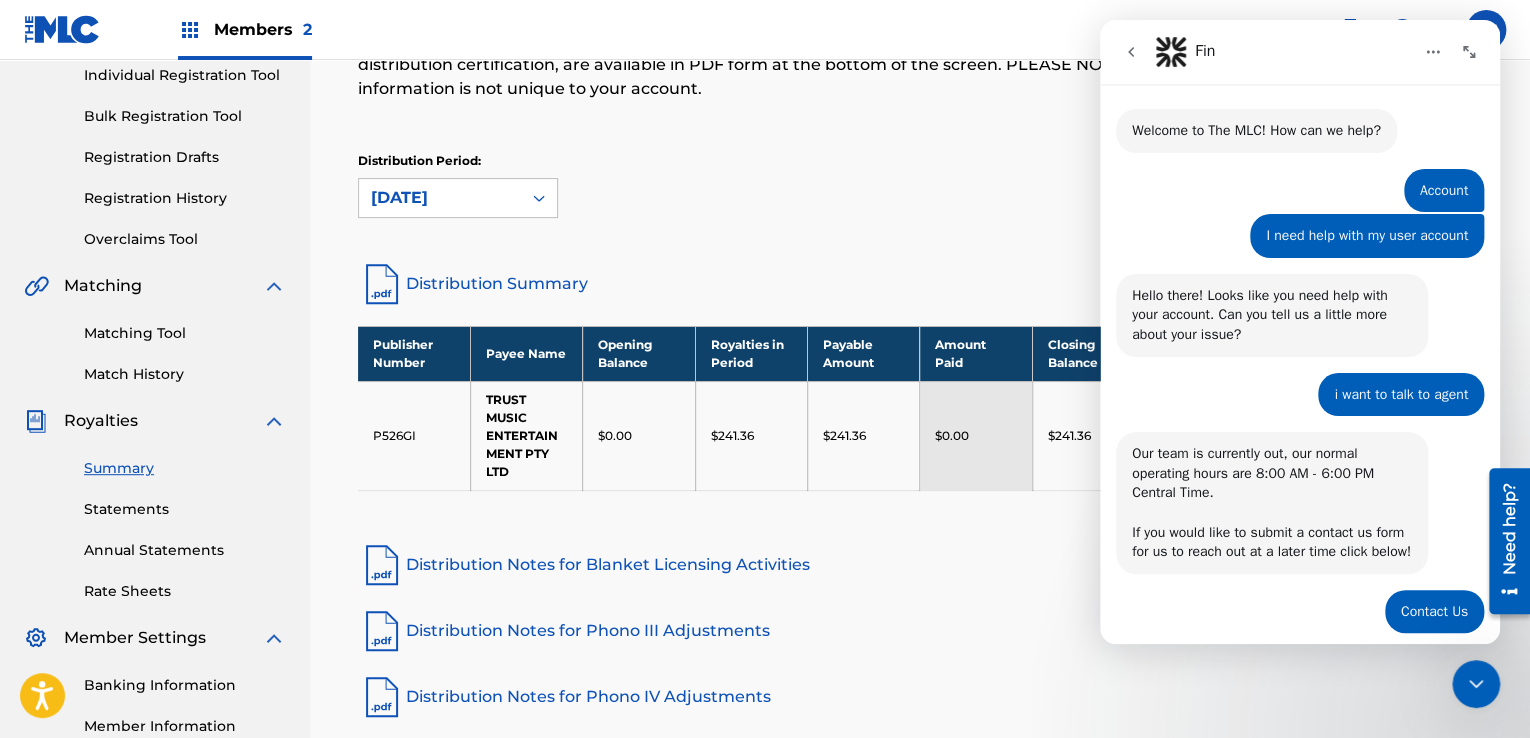 scroll, scrollTop: 24, scrollLeft: 0, axis: vertical 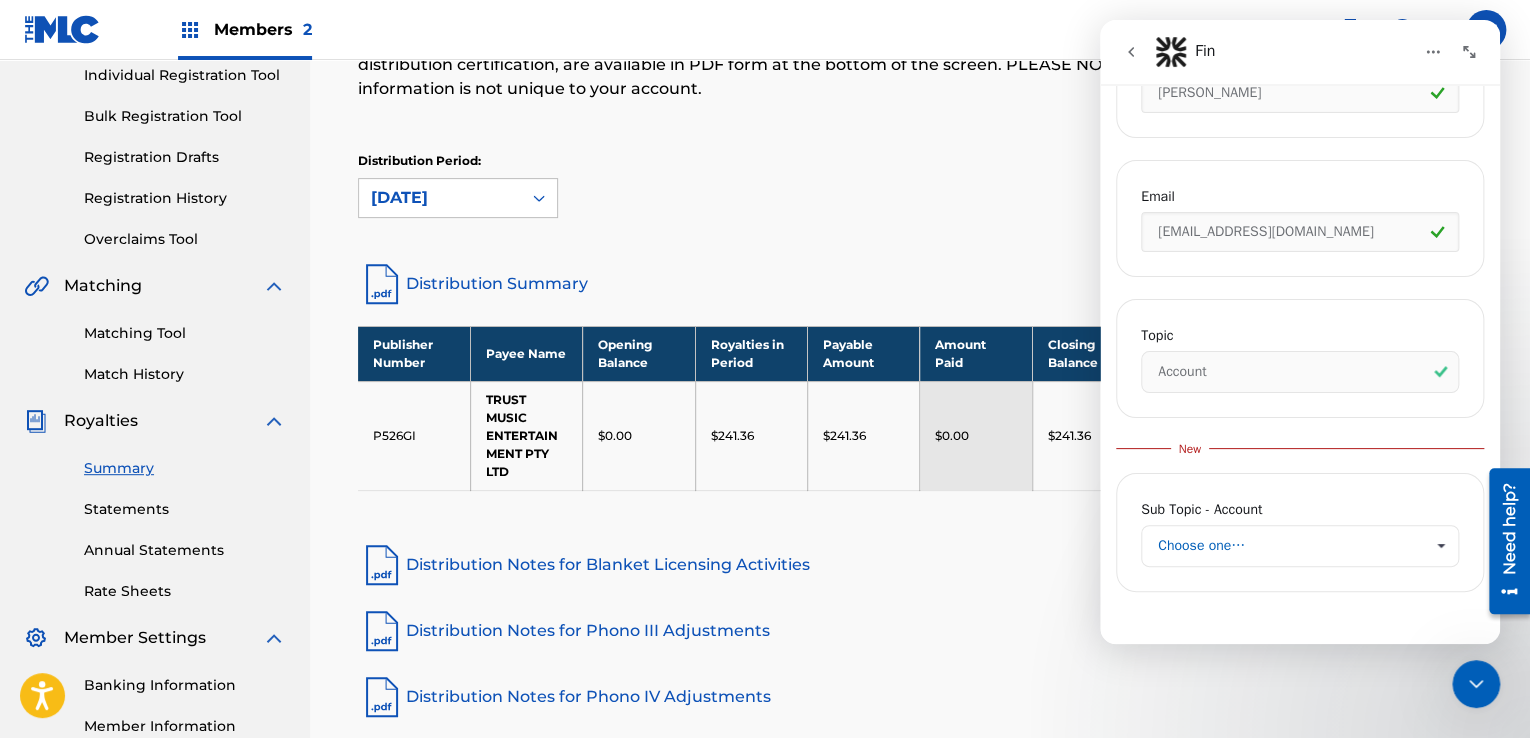 click on "Choose one…" at bounding box center [1290, 546] 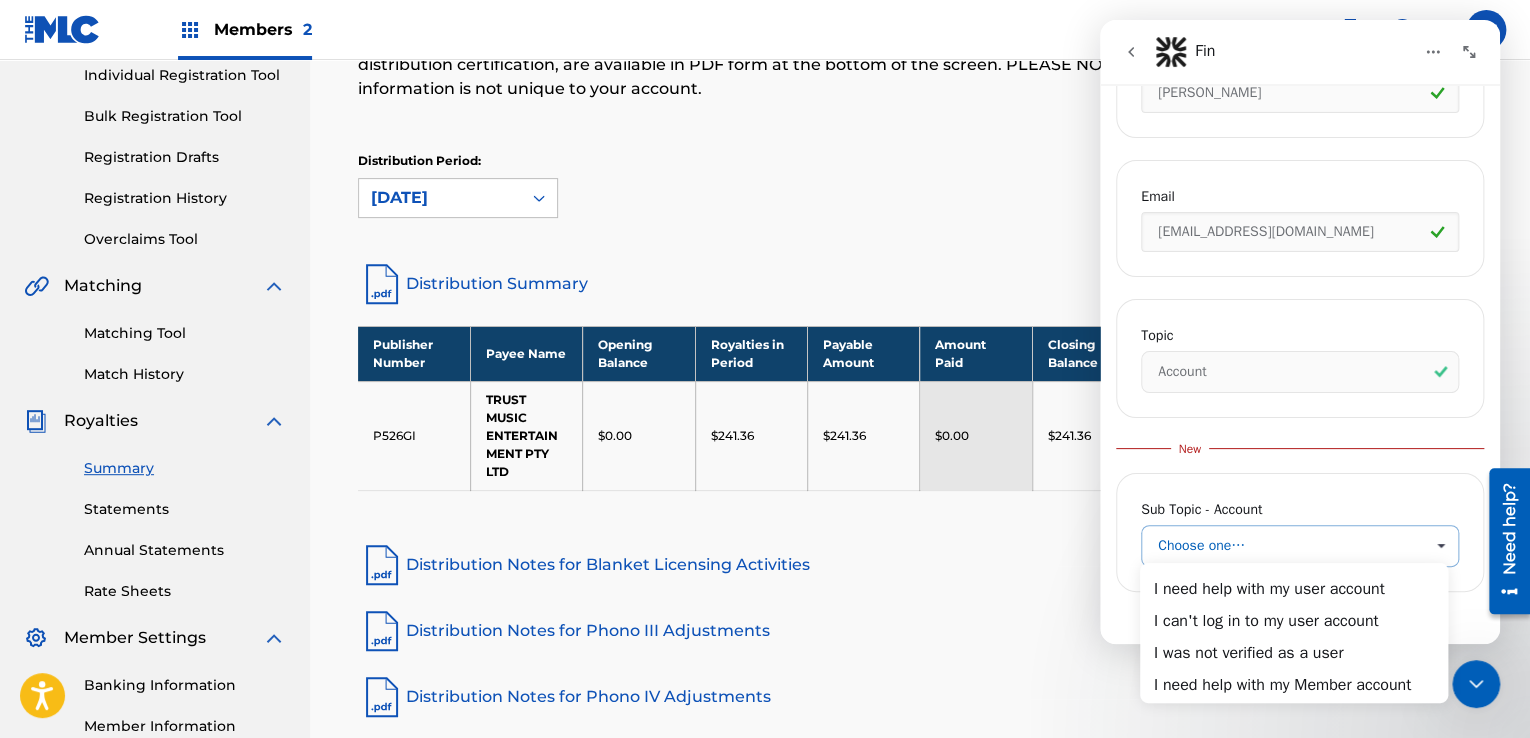 scroll, scrollTop: 0, scrollLeft: 0, axis: both 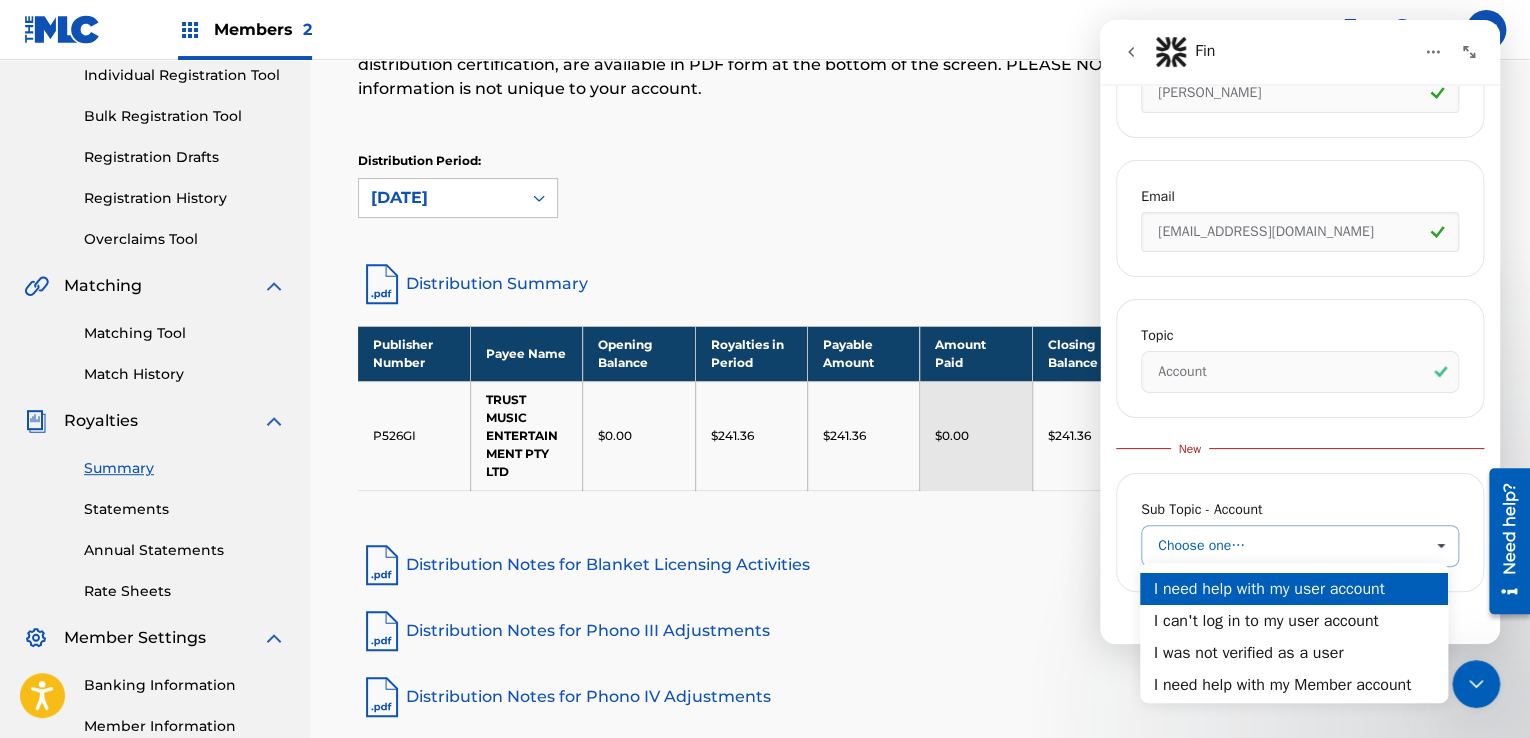 click on "I need help with my user account" at bounding box center (1294, 589) 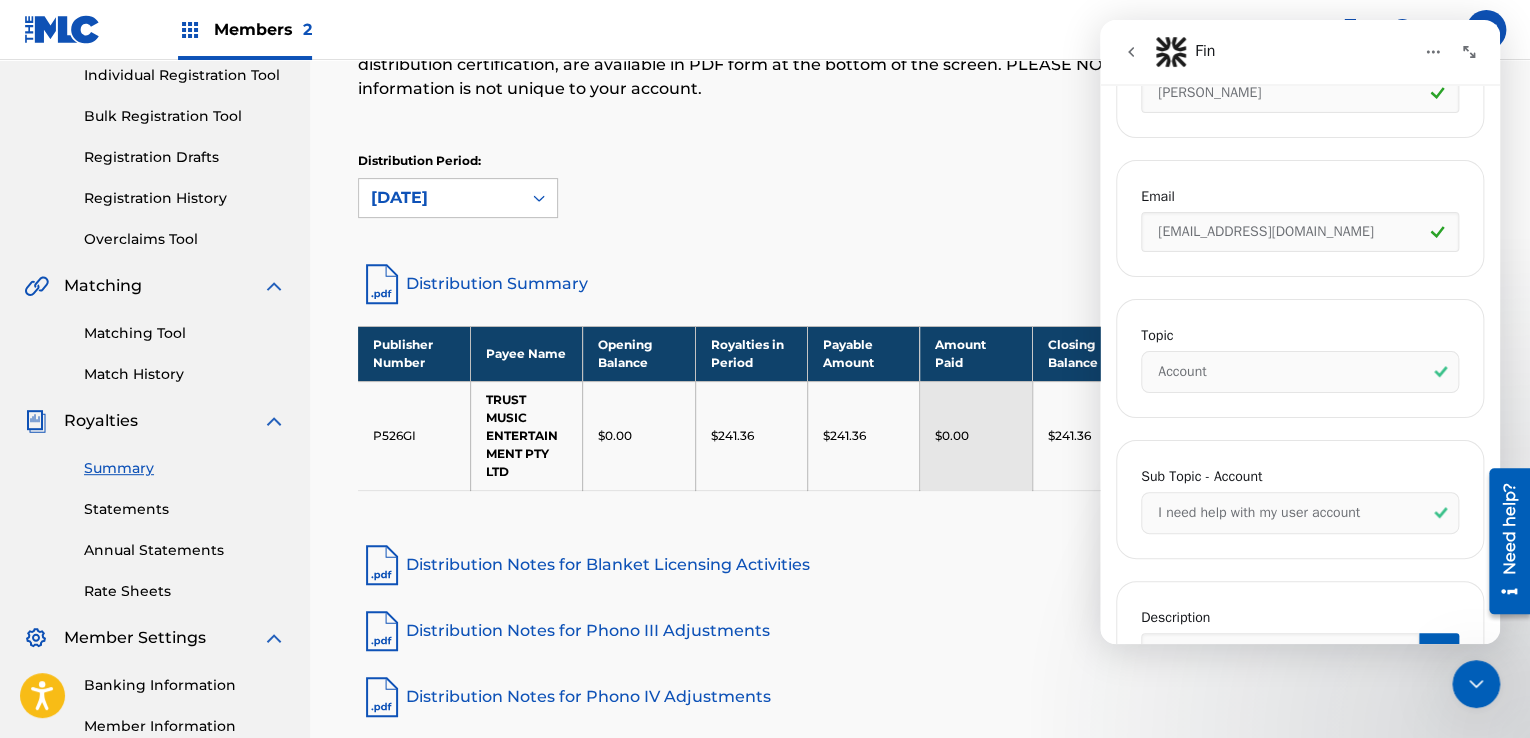 scroll, scrollTop: 969, scrollLeft: 0, axis: vertical 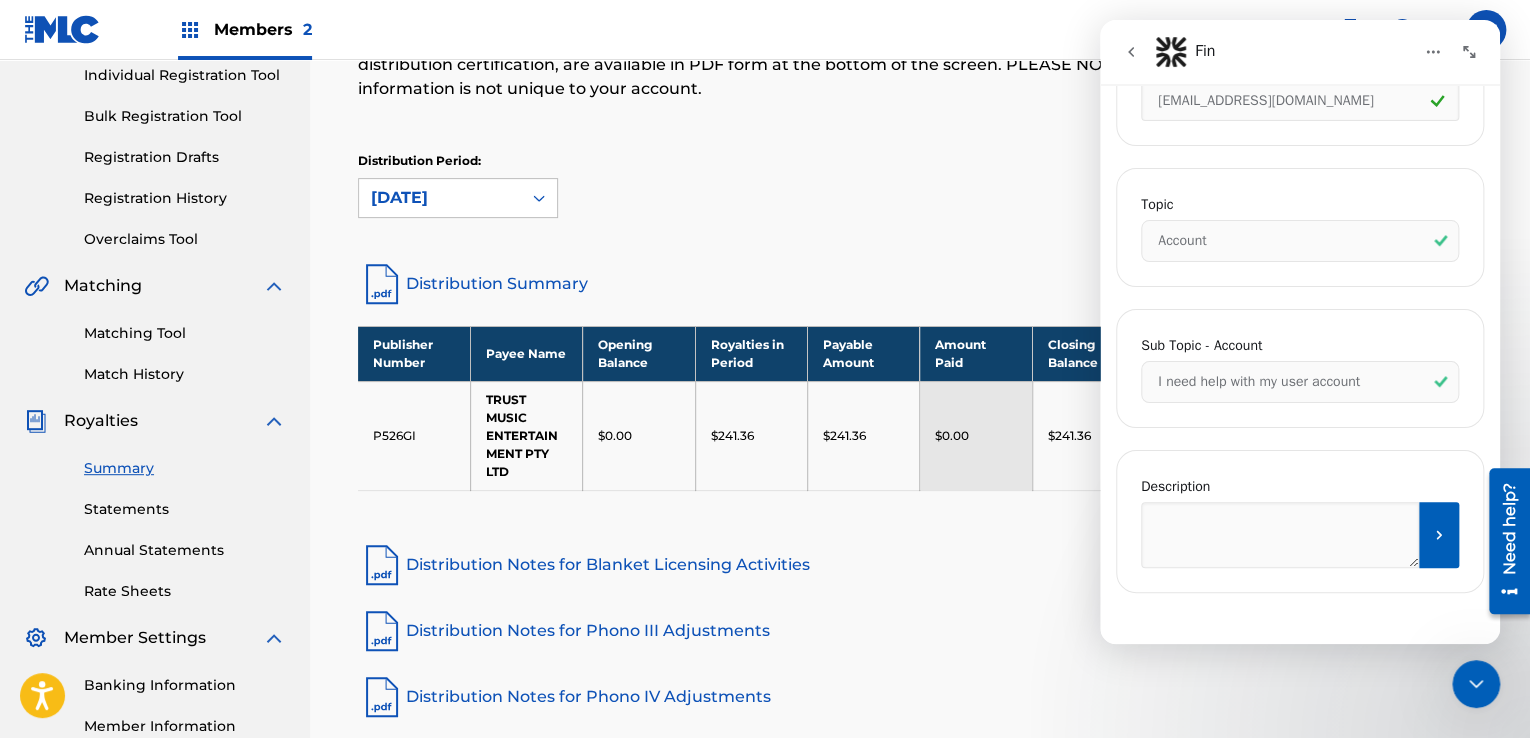 drag, startPoint x: 1494, startPoint y: 437, endPoint x: 1116, endPoint y: 105, distance: 503.0984 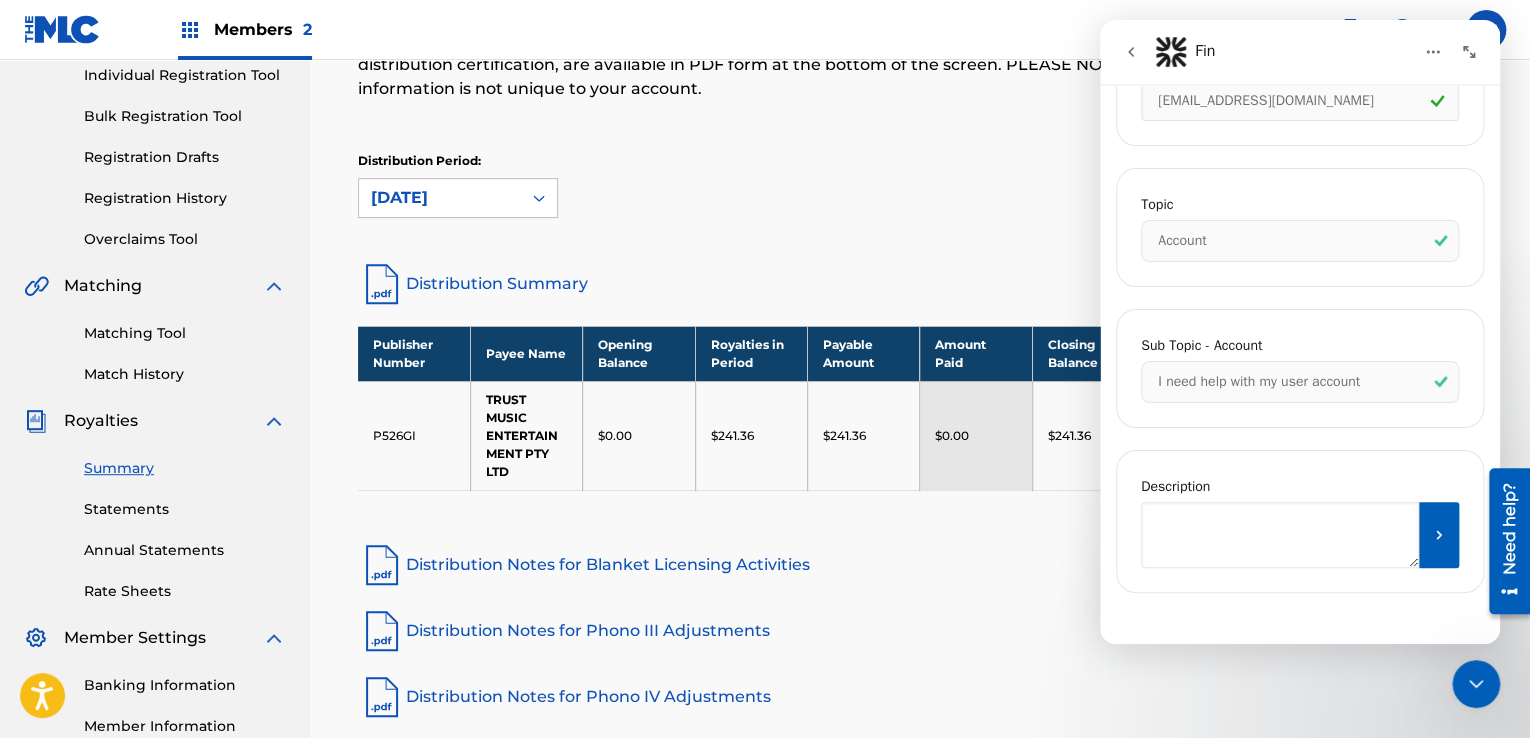 click at bounding box center (1280, 535) 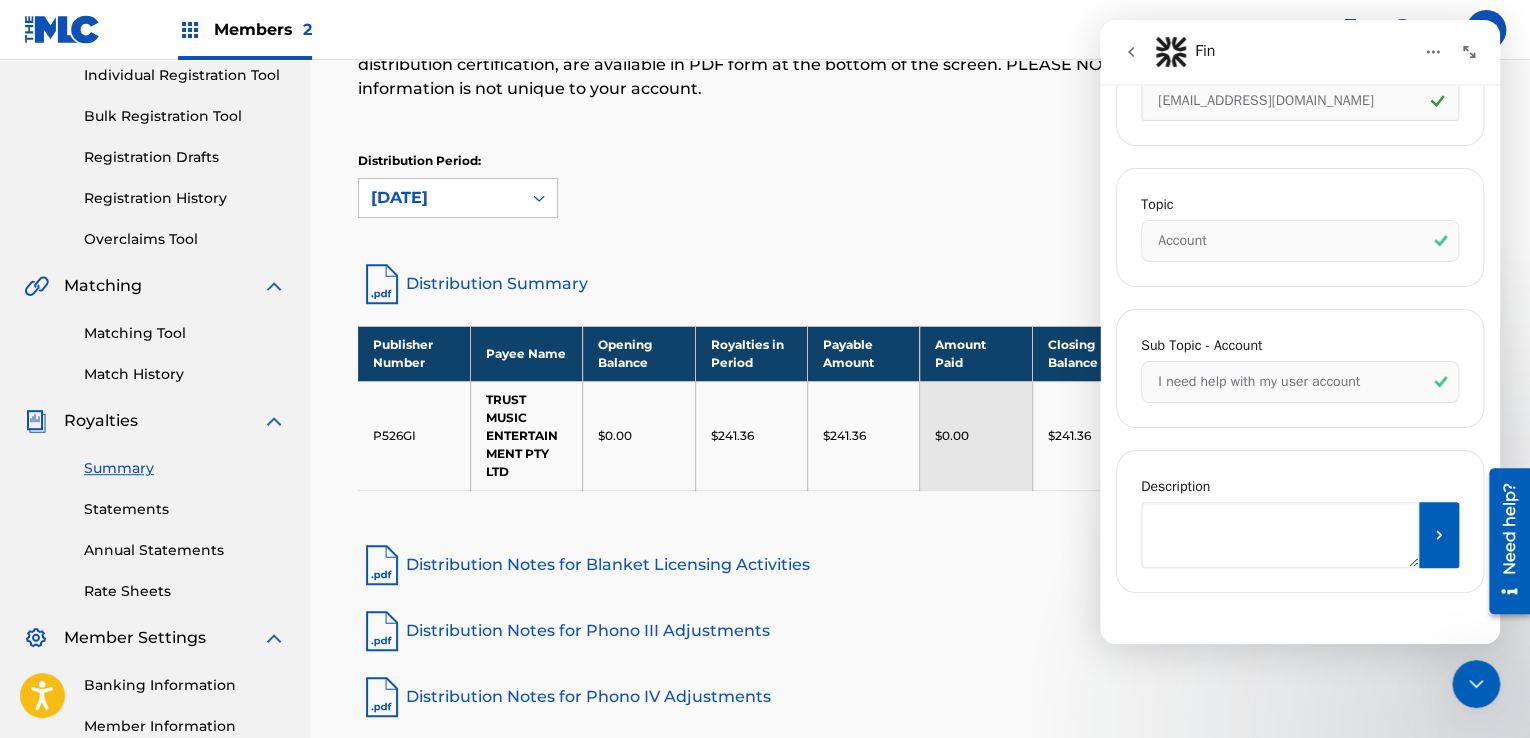 paste on "Dear MLC Support Team,
I hope this message finds you well.
I am writing regarding the recent notification about the indefinite hold on our account (TRUST MUSIC ENTERTAINMENT PTY LTD, MLC Publisher No.: P526GI, Payee IP ID: 16747961). I was quite surprised to receive this notice, as we previously submitted the requested documentation, including our Publishing Administration Agreements with the artists whose works were registered under our account.
These agreements clearly outline our role as the authorized publishing administrator for these creators. We believed the submitted documents would be sufficient to validate our claims and meet the requirements of the RFI process.
If there are any specific areas where our submission fell short or further clarification is needed, we would greatly appreciate detailed feedback so we can promptly address and resolve any outstanding concerns.
Thank you for your time and support. We are eager to resolve this matter and restore access to our account and the works reg..." 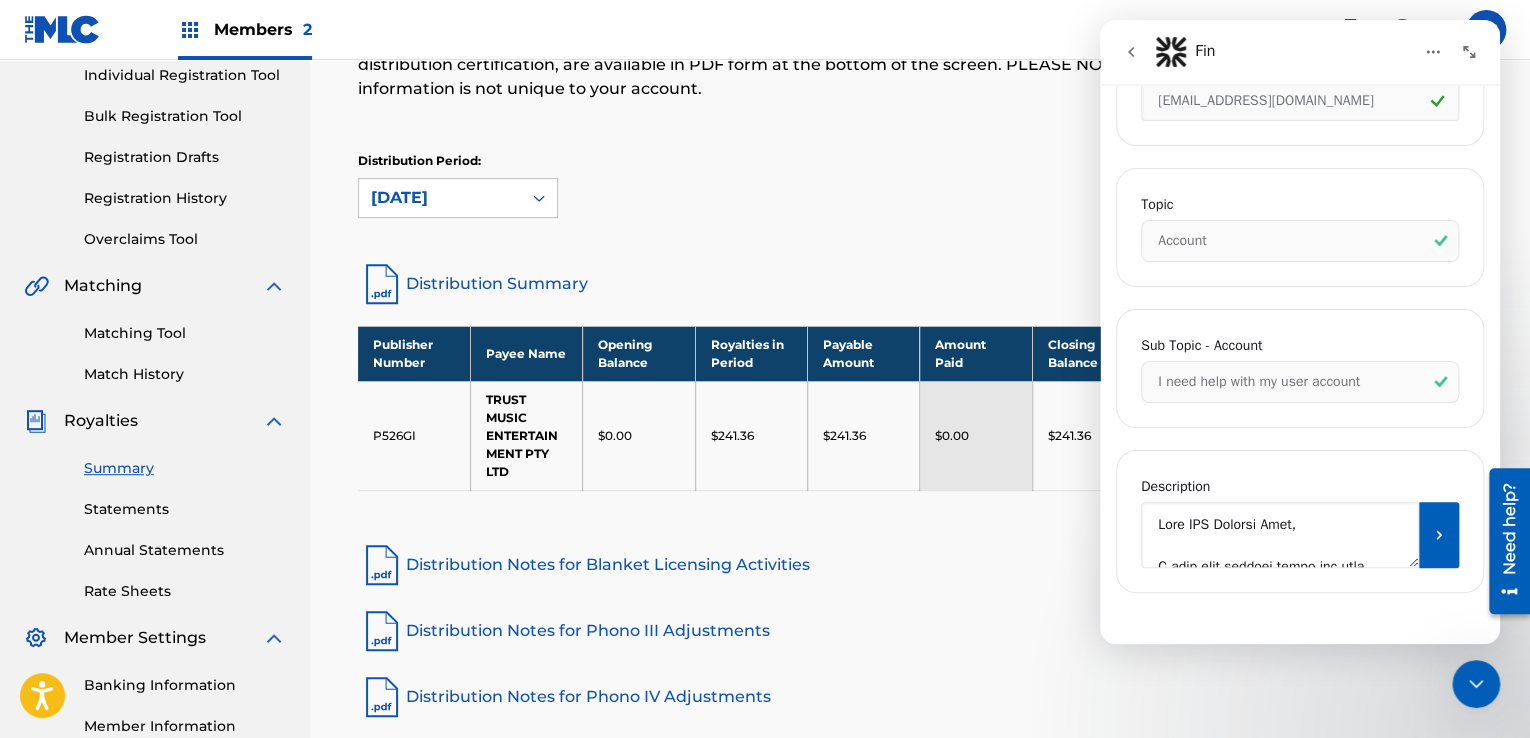 scroll, scrollTop: 848, scrollLeft: 0, axis: vertical 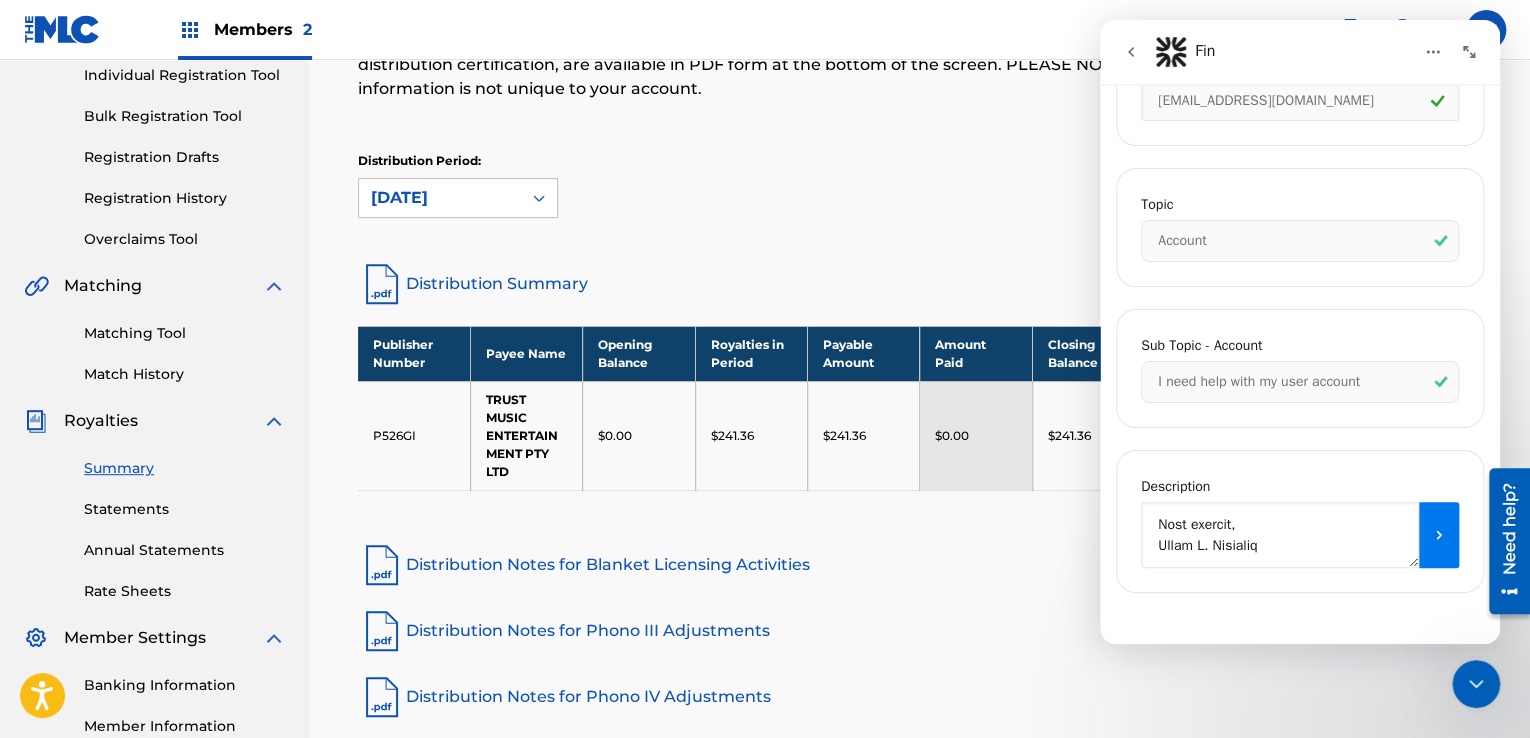 type on "Dear MLC Support Team,
I hope this message finds you well.
I am writing regarding the recent notification about the indefinite hold on our account (TRUST MUSIC ENTERTAINMENT PTY LTD, MLC Publisher No.: P526GI, Payee IP ID: 16747961). I was quite surprised to receive this notice, as we previously submitted the requested documentation, including our Publishing Administration Agreements with the artists whose works were registered under our account.
These agreements clearly outline our role as the authorized publishing administrator for these creators. We believed the submitted documents would be sufficient to validate our claims and meet the requirements of the RFI process.
If there are any specific areas where our submission fell short or further clarification is needed, we would greatly appreciate detailed feedback so we can promptly address and resolve any outstanding concerns.
Thank you for your time and support. We are eager to resolve this matter and restore access to our account and the works reg..." 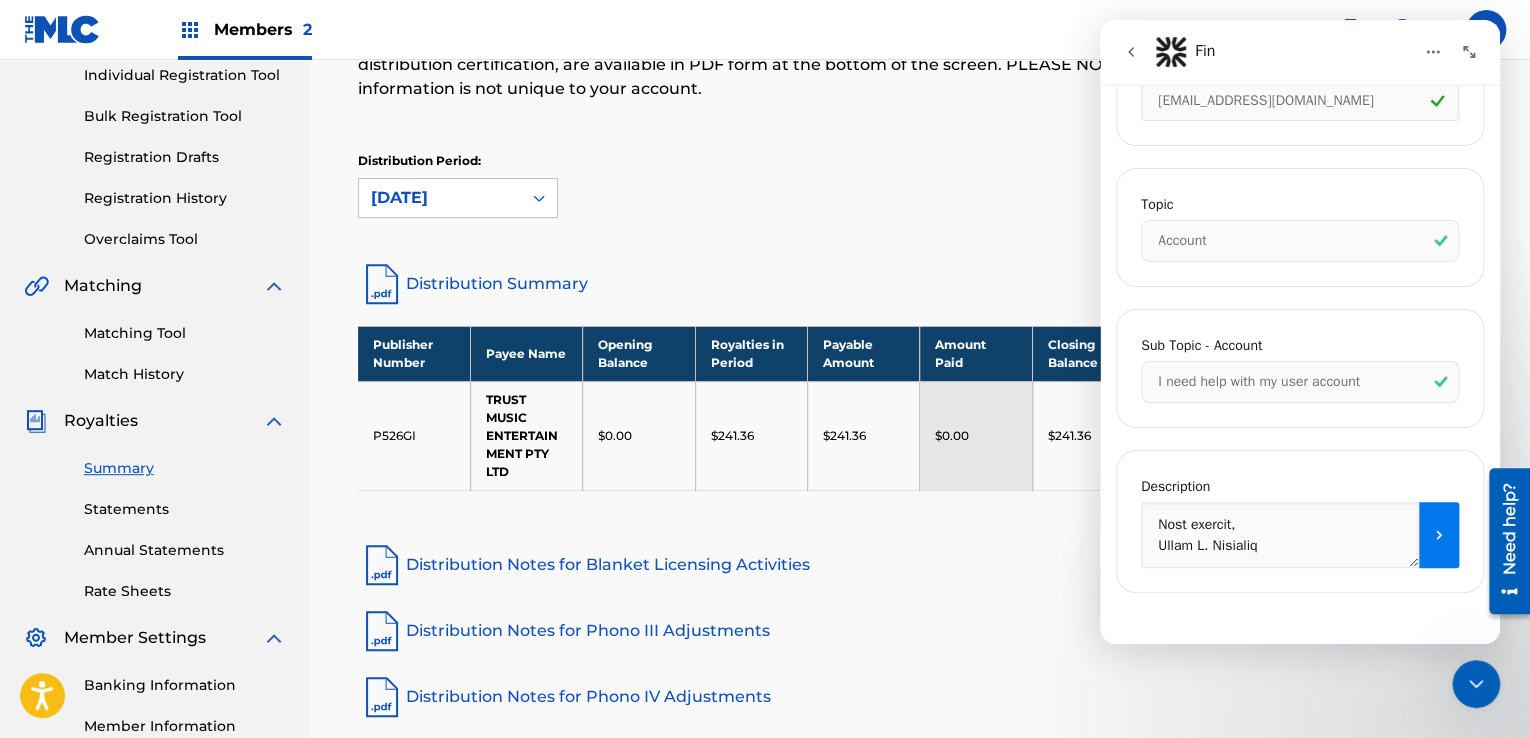 click at bounding box center [1439, 535] 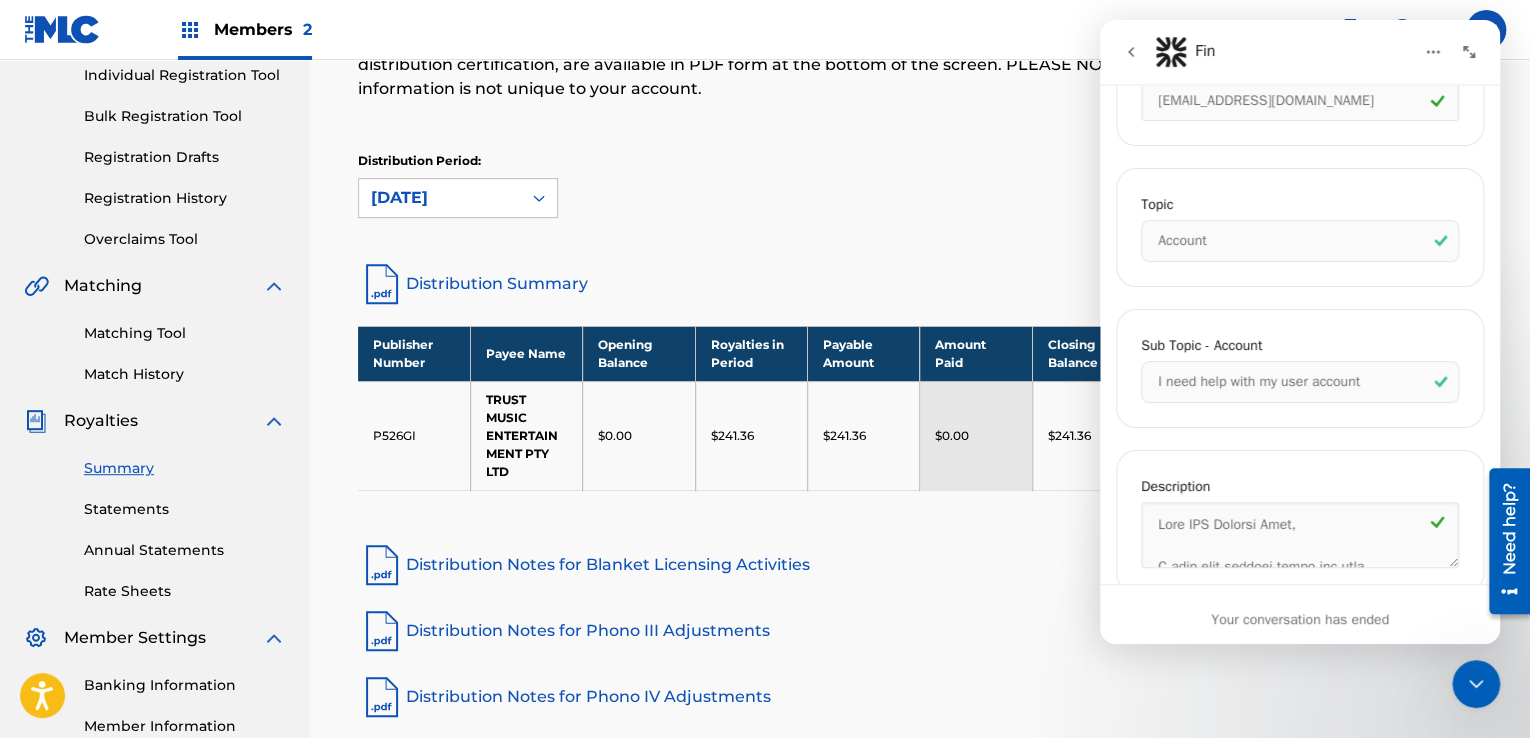scroll, scrollTop: 1193, scrollLeft: 0, axis: vertical 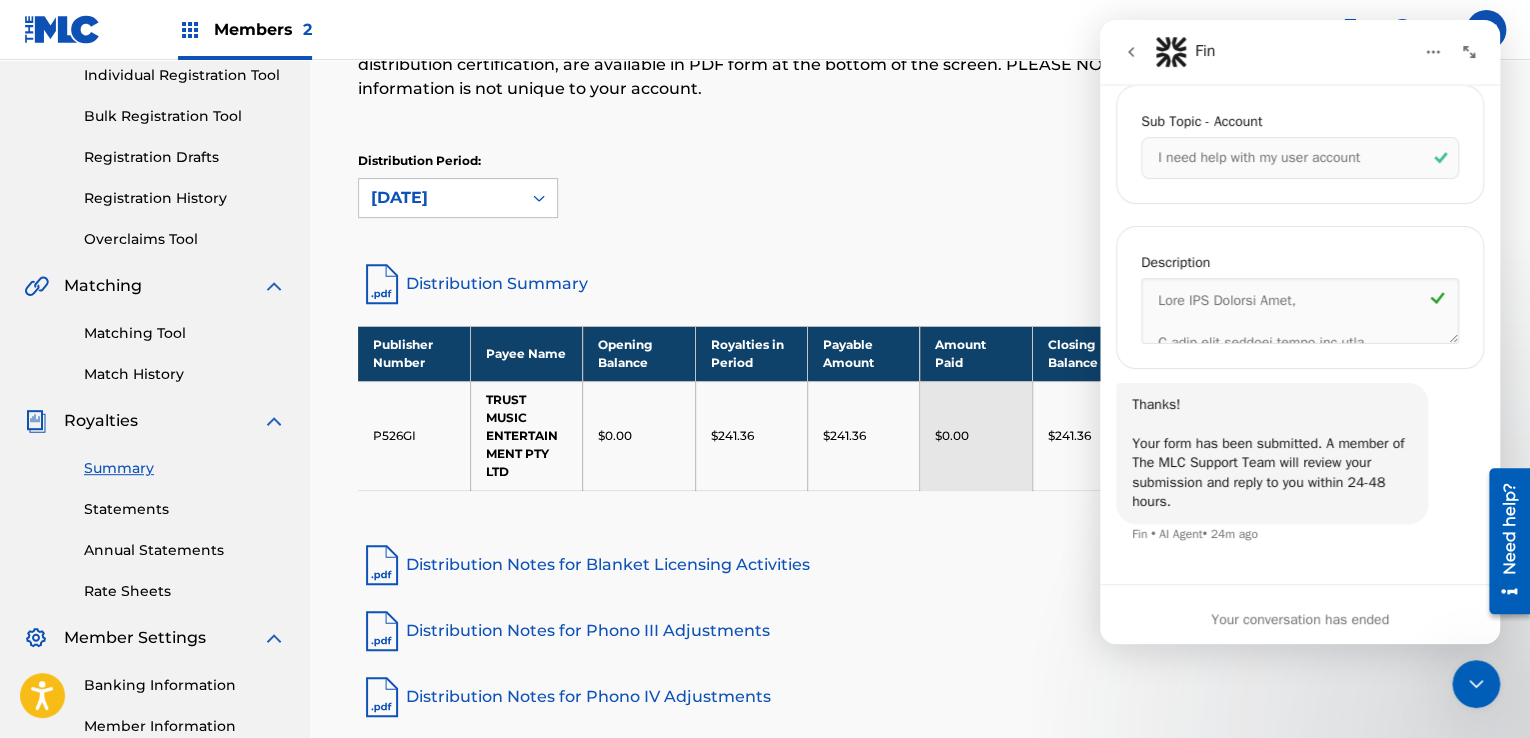 click on "Distribution Period: [DATE]" at bounding box center (920, 185) 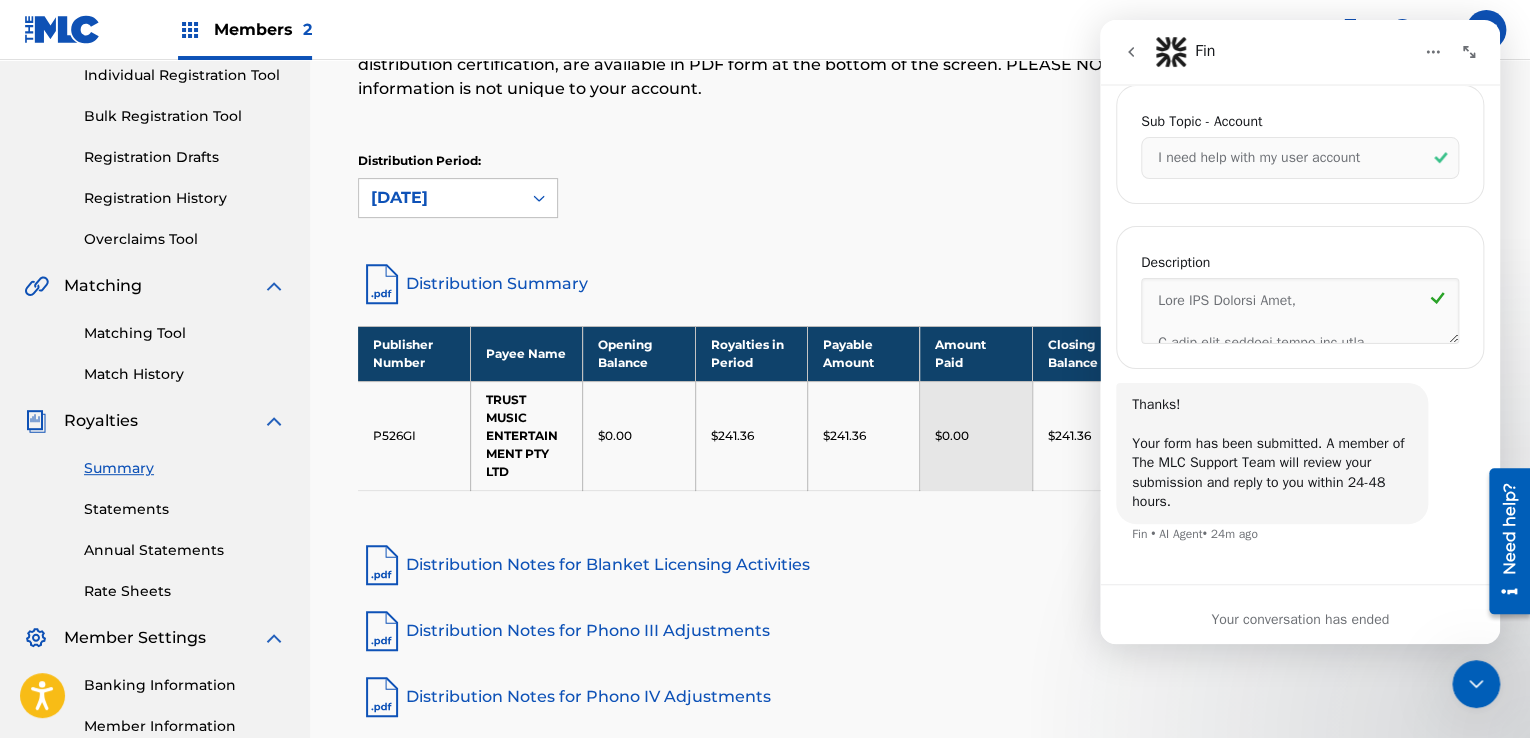 scroll, scrollTop: 2, scrollLeft: 0, axis: vertical 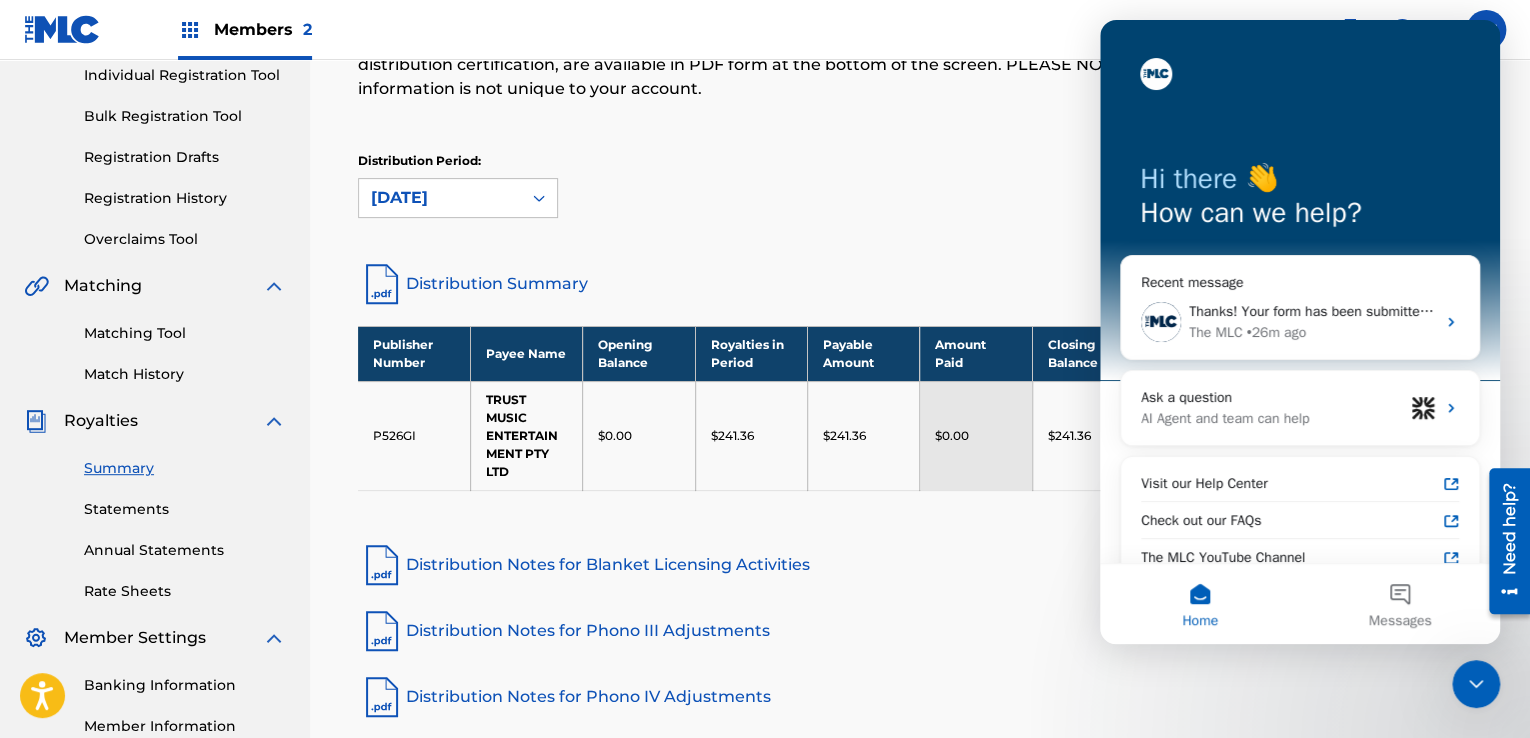click on "Royalties Select your desired distribution period from the drop-down menu to see a summary of information for that period. Notes on blanket licensing activities and dates for historical unmatched royalties, as well as the distribution certification, are available in PDF form at the bottom of the screen. PLEASE NOTE: This information is not unique to your account. Distribution Period: [DATE]" at bounding box center (920, 68) 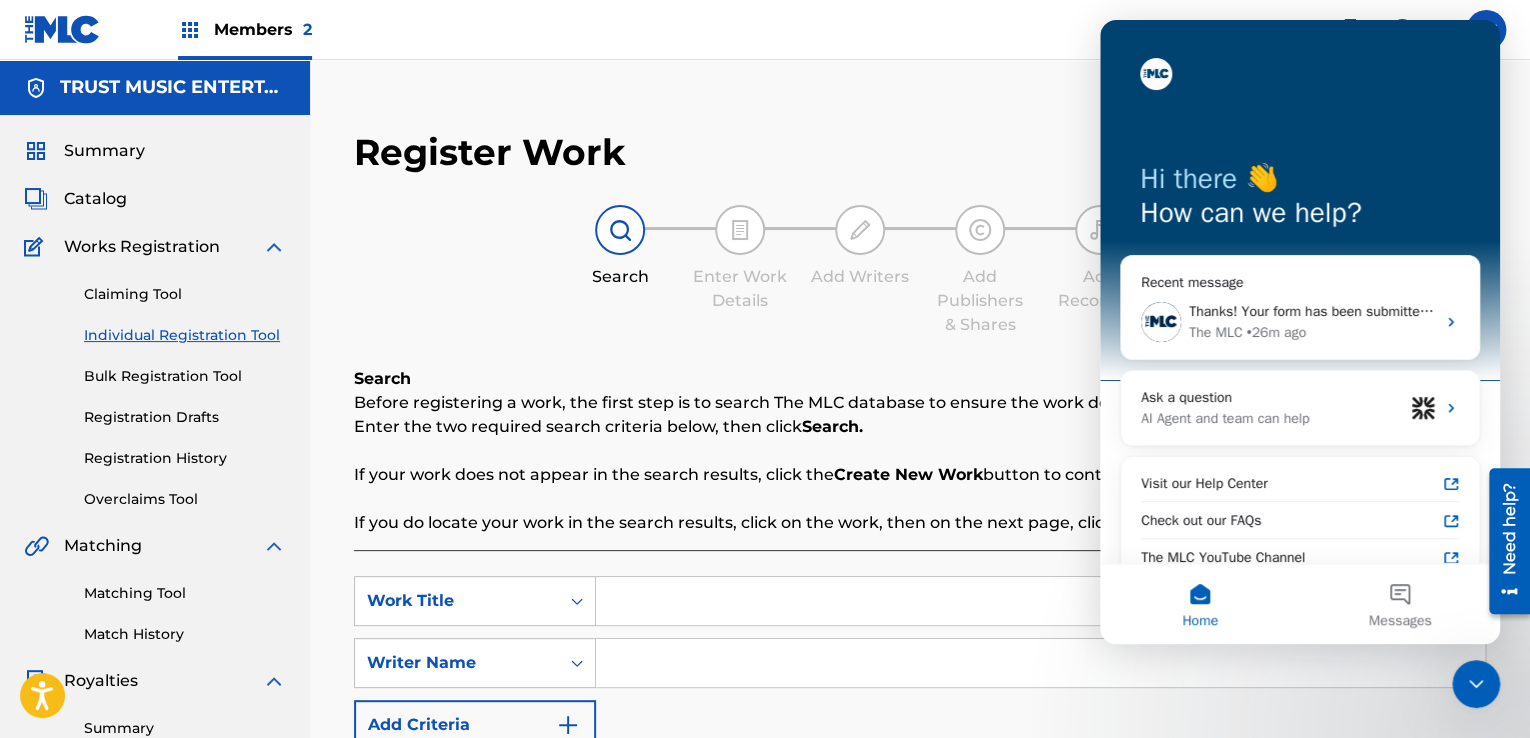 click 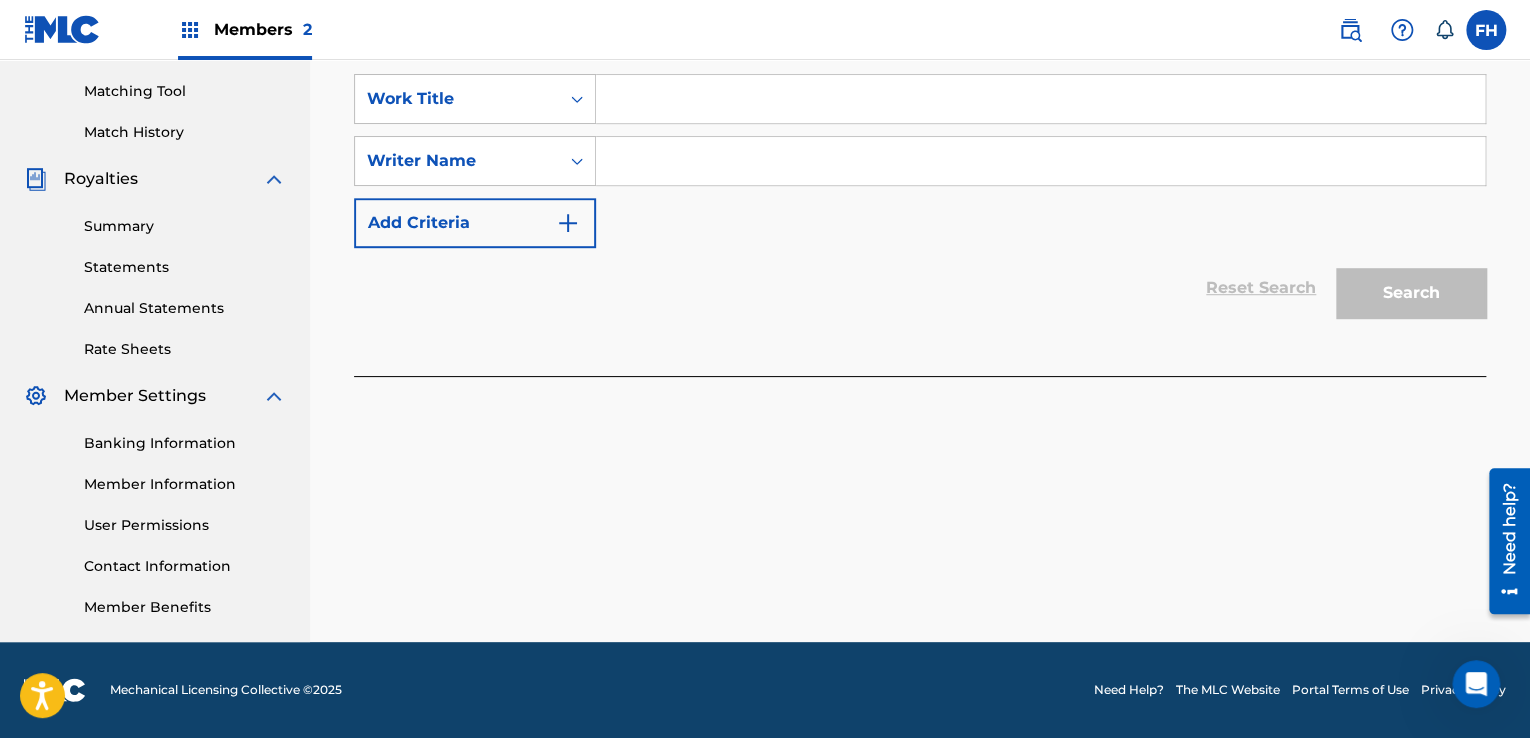 scroll, scrollTop: 0, scrollLeft: 0, axis: both 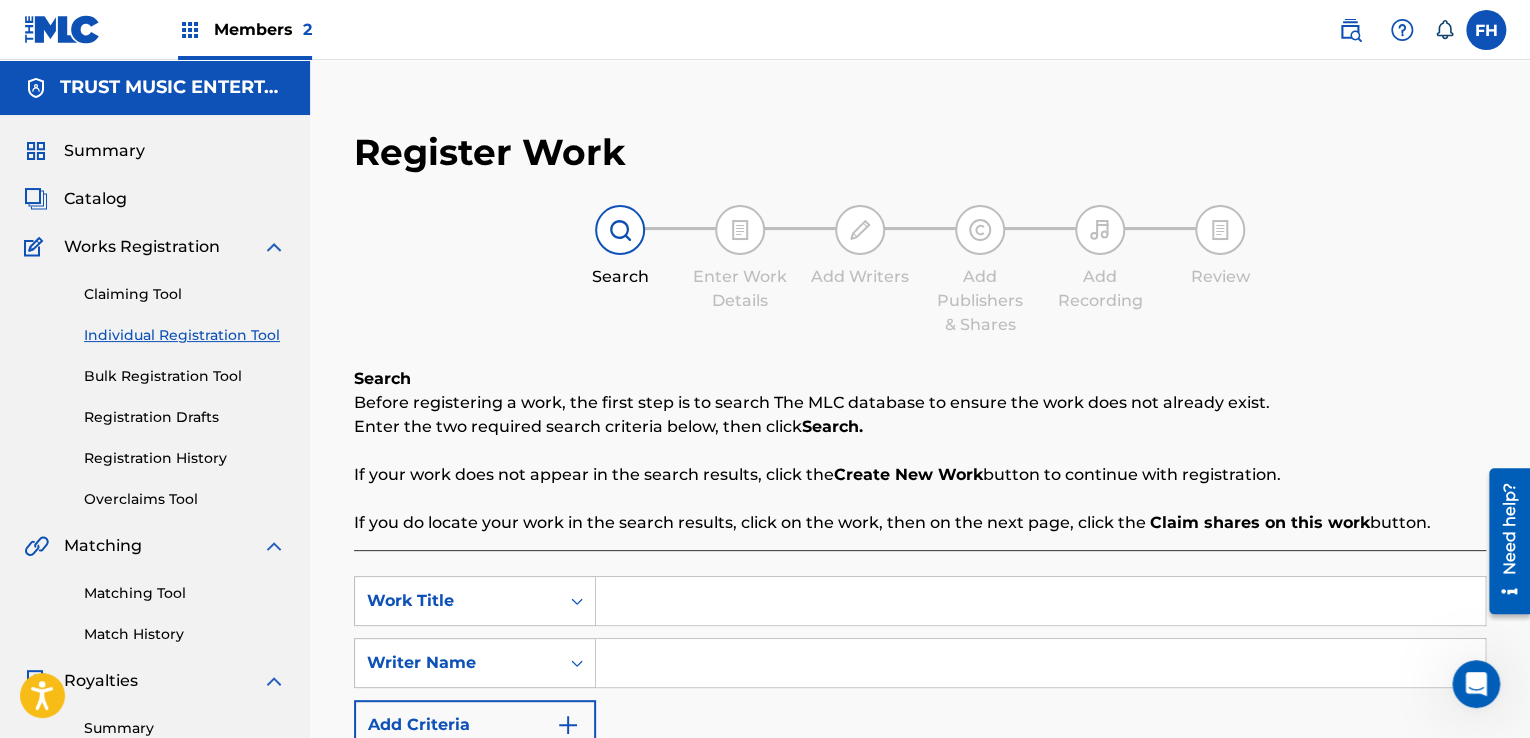 click on "Registration History" at bounding box center [185, 458] 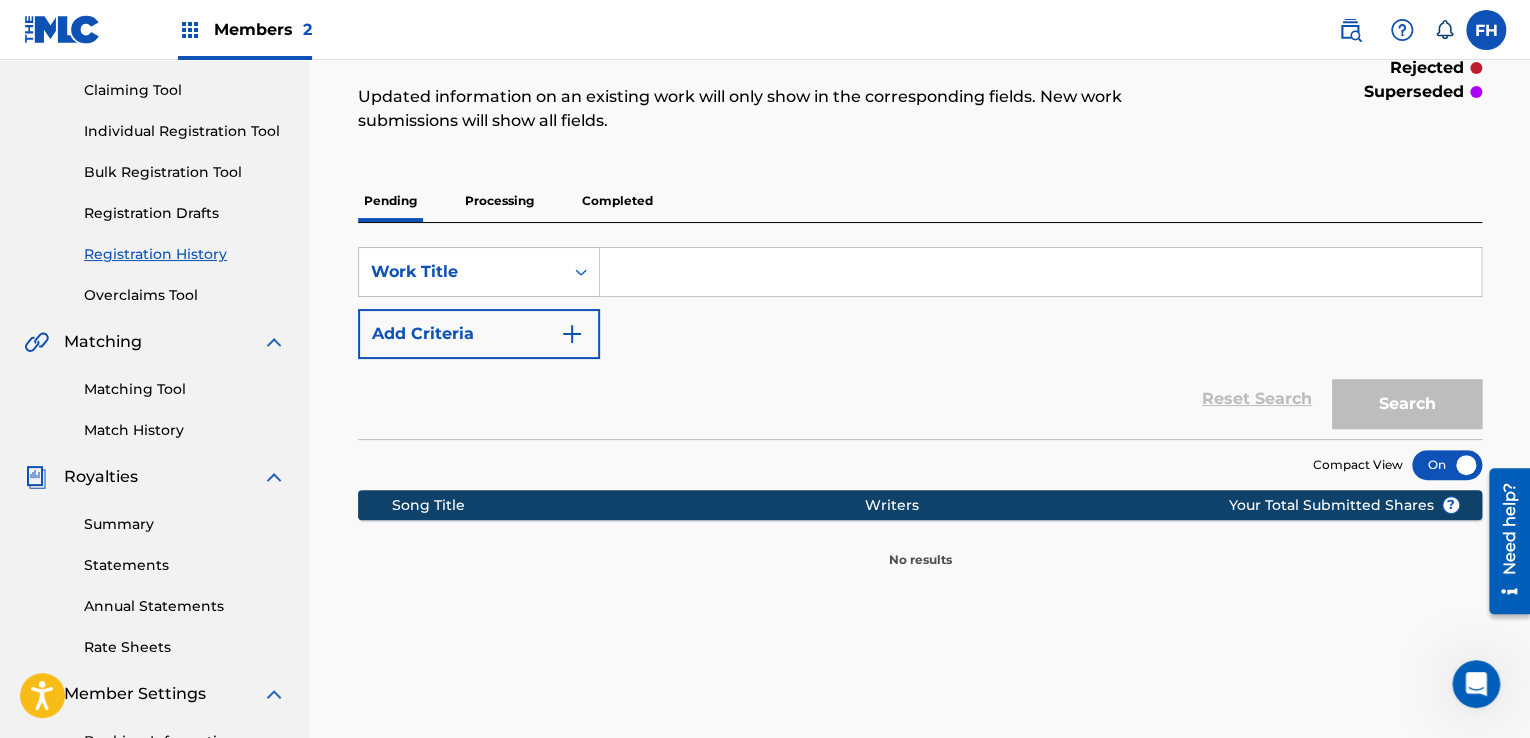 scroll, scrollTop: 76, scrollLeft: 0, axis: vertical 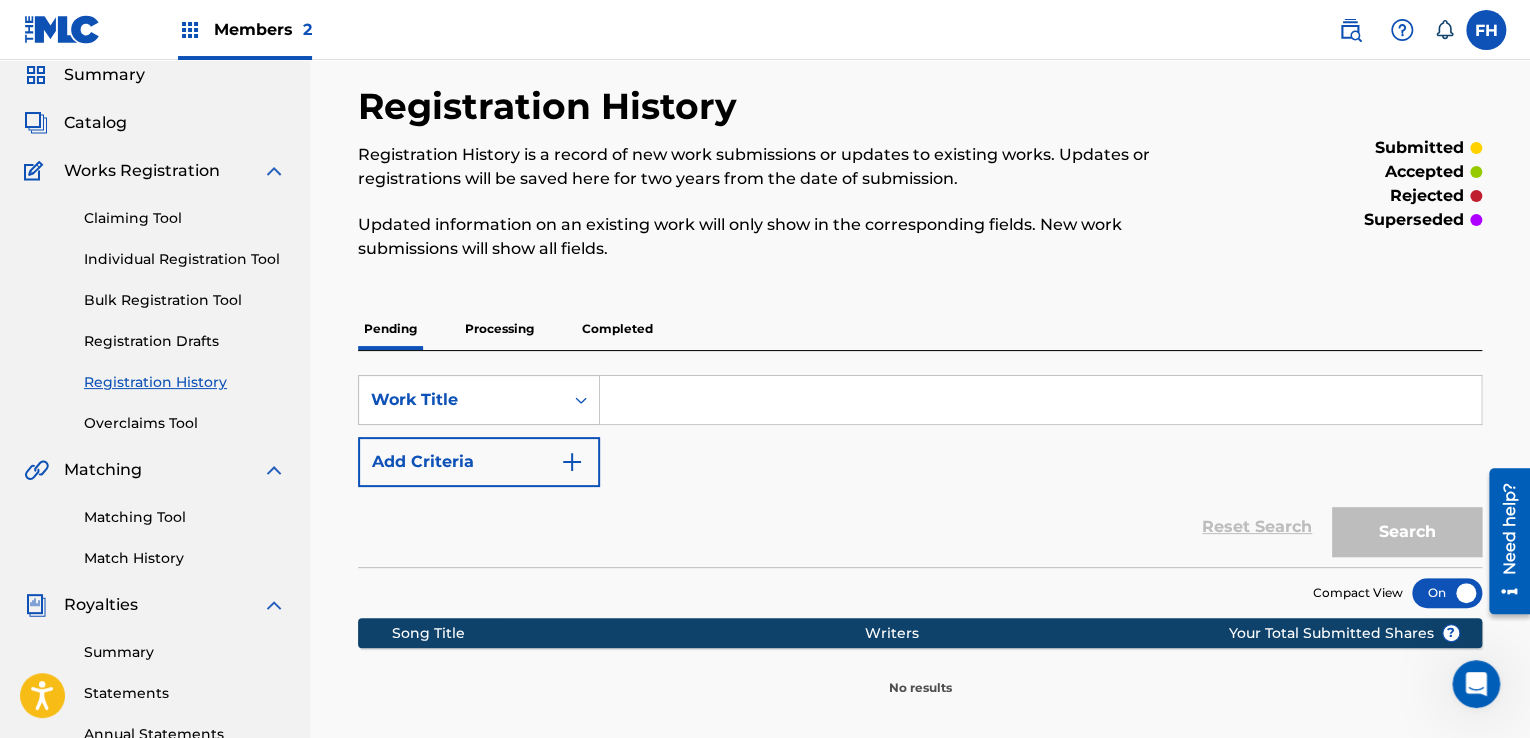 click on "Processing" at bounding box center [499, 329] 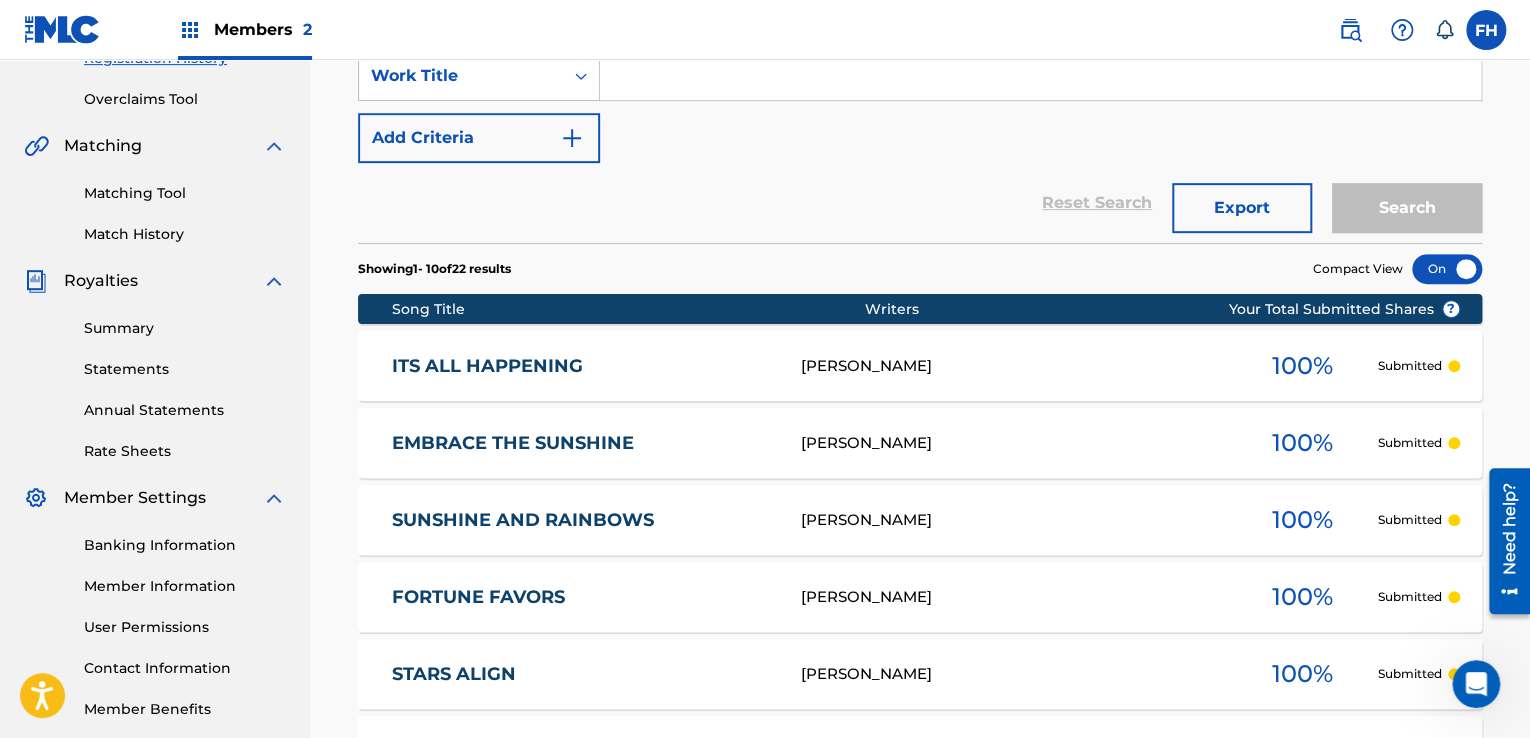 scroll, scrollTop: 757, scrollLeft: 0, axis: vertical 